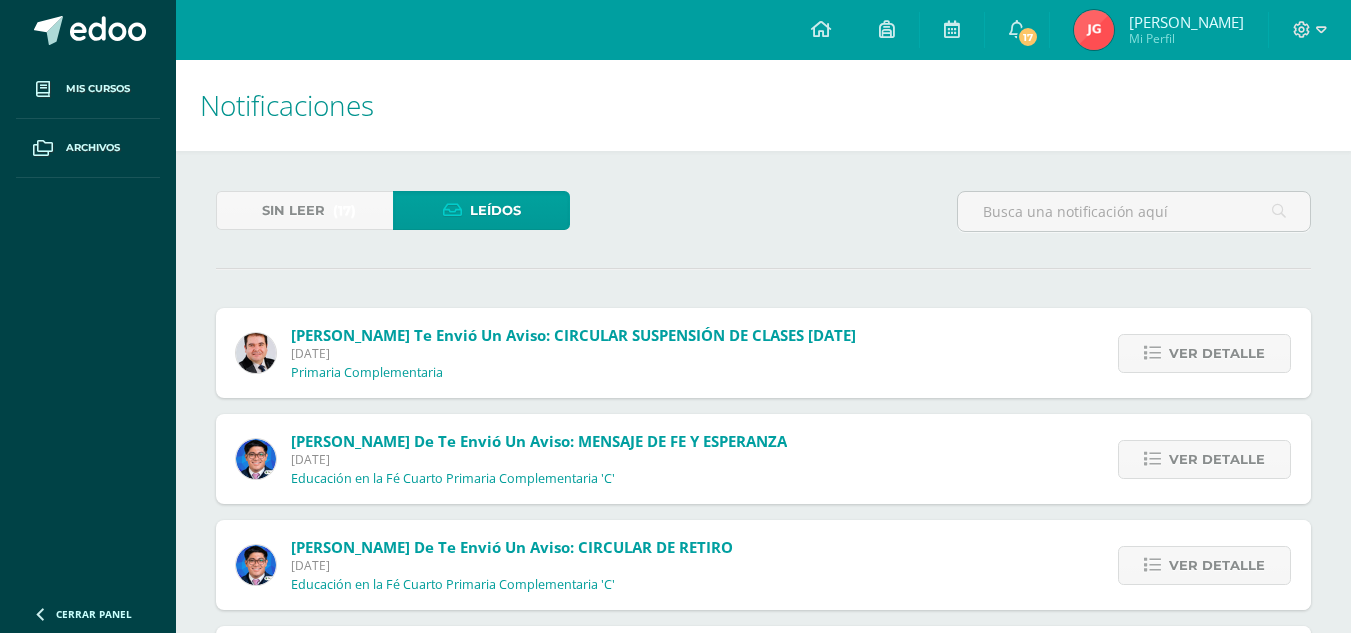 scroll, scrollTop: 1426, scrollLeft: 0, axis: vertical 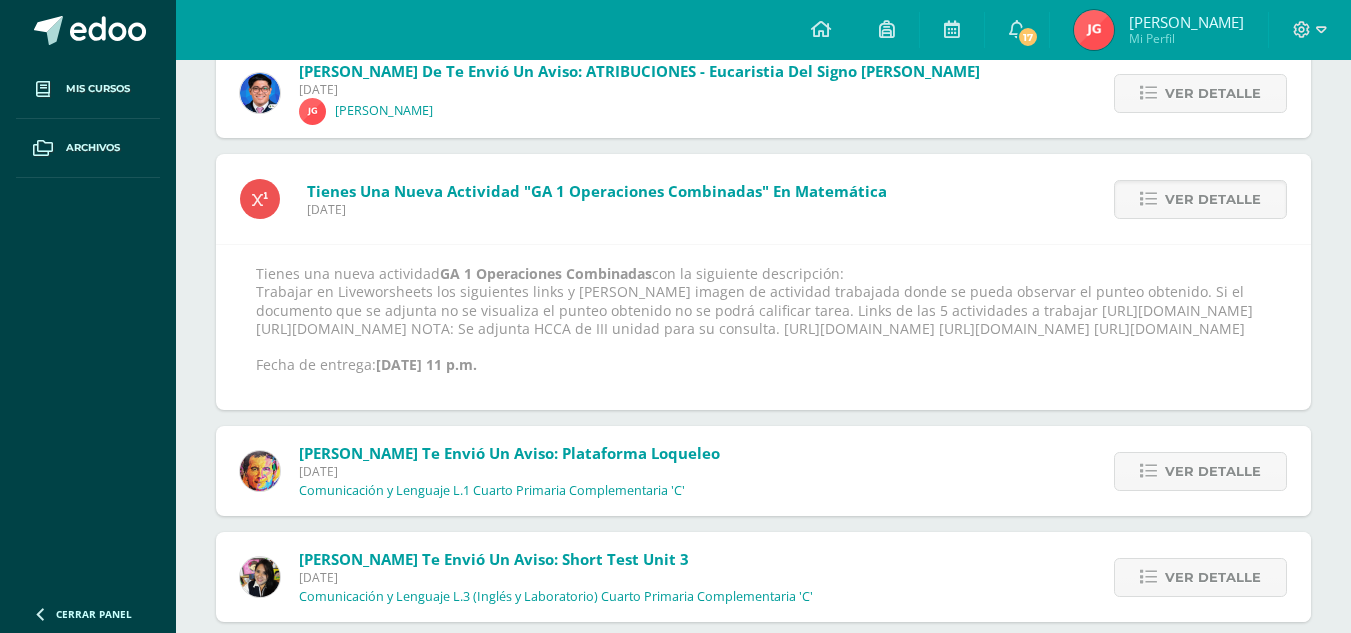 drag, startPoint x: 550, startPoint y: 343, endPoint x: 1006, endPoint y: 353, distance: 456.10965 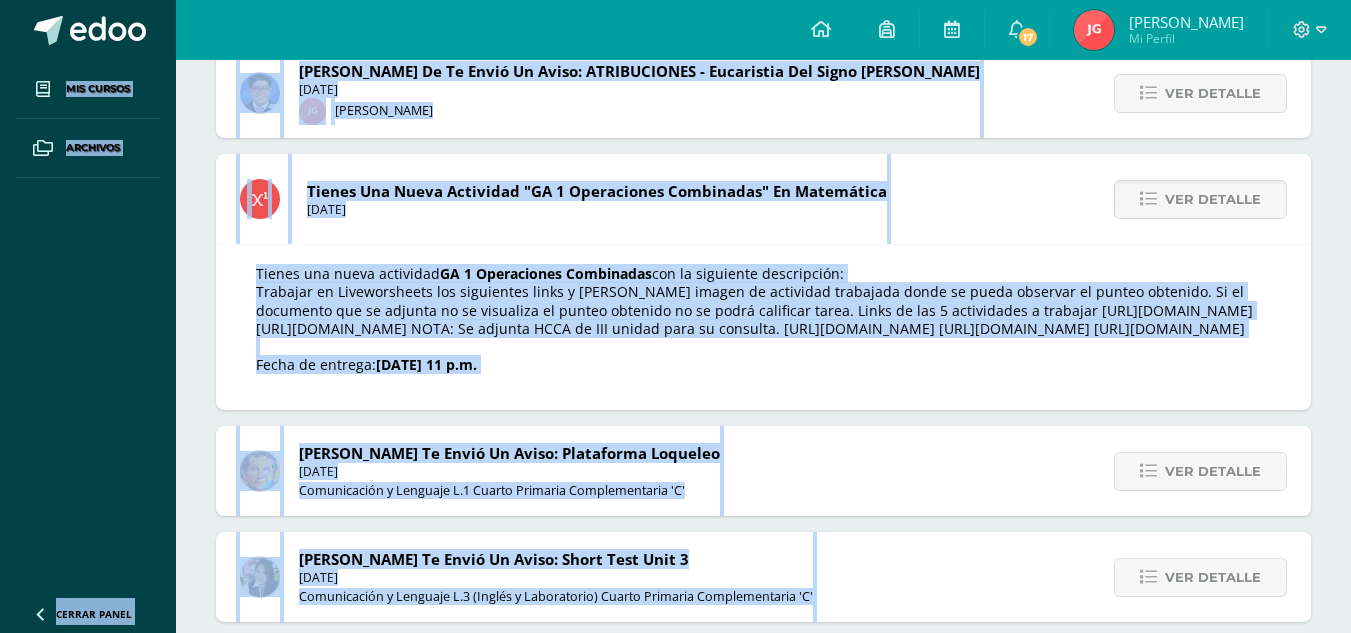 click on "Tienes una nueva actividad  GA 1 Operaciones Combinadas
con la siguiente descripción:
Trabajar en Liveworsheets los siguientes links y subir a Edoo imagen de actividad trabajada donde se pueda observar el punteo obtenido.
Si el documento que se adjunta no se visualiza el punteo obtenido no se podrá calificar tarea.
Links de las 5 actividades a trabajar
https://www.liveworksheets.com/worksheet/es/matematicas/259644
https://www.liveworksheets.com/worksheet/es/matematicas/387362
NOTA: Se adjunta HCCA de III unidad para su consulta.
https://www.liveworksheets.com/worksheet/es/matematicas/226879
https://www.liveworksheets.com/worksheet/es/matematicas/507995
https://www.liveworksheets.com/worksheet/es/matematicas/1004372
Fecha de entrega:  Jul. 11, 2025, 11 p.m." at bounding box center (763, 327) 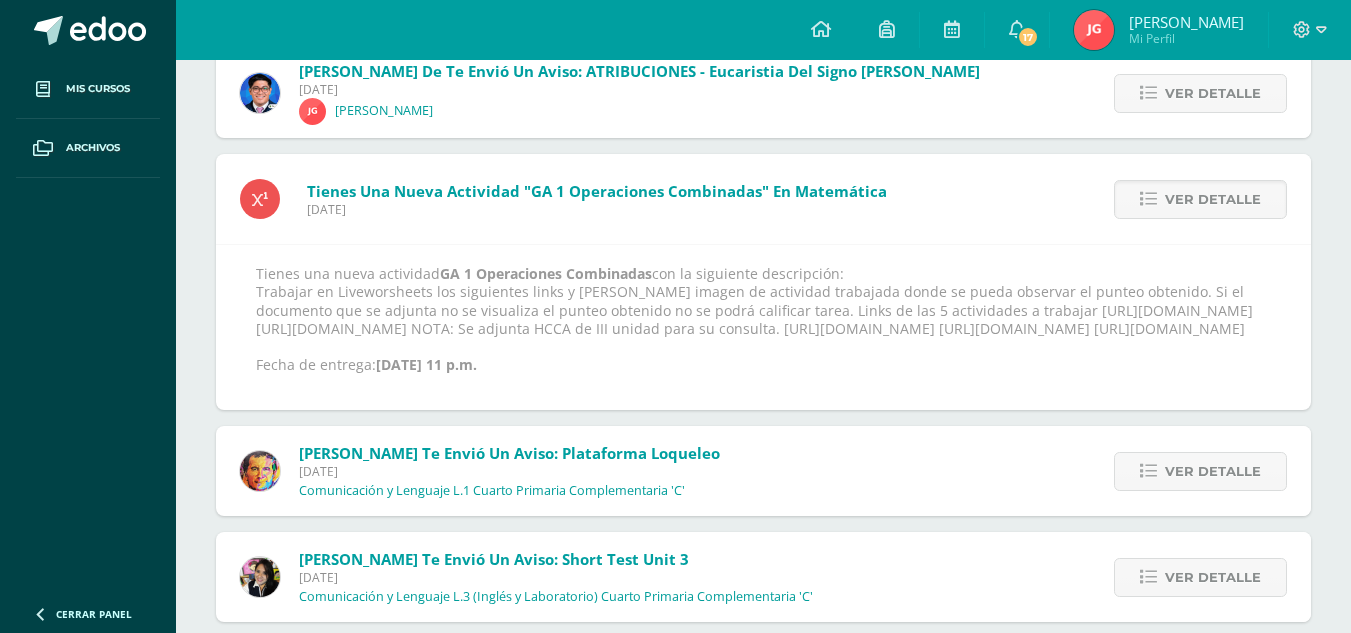 drag, startPoint x: 1181, startPoint y: 417, endPoint x: 1178, endPoint y: 443, distance: 26.172504 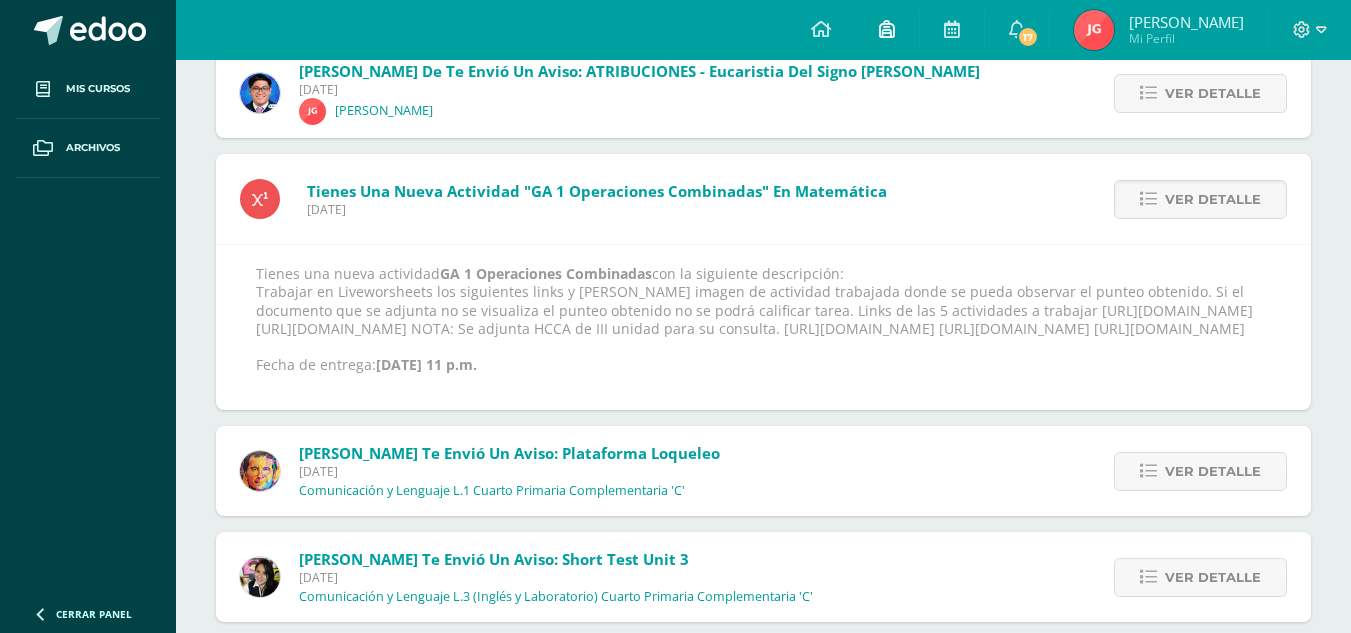 click at bounding box center (887, 30) 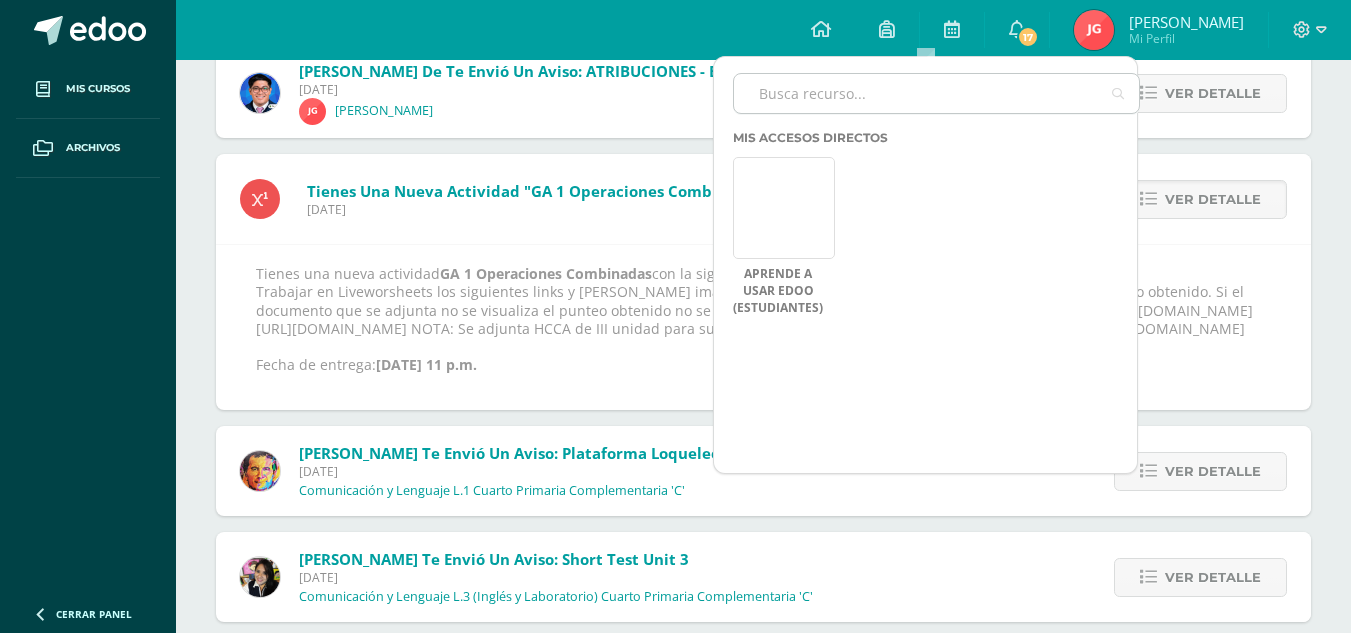 click at bounding box center [936, 93] 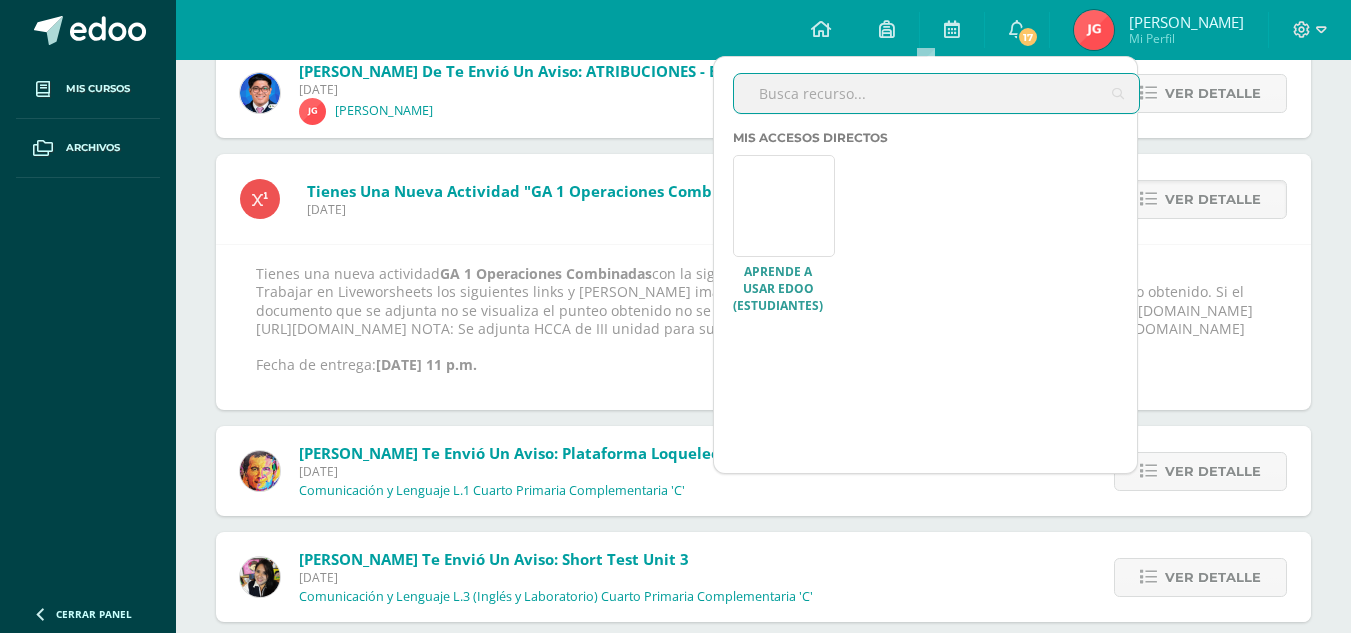 click at bounding box center [784, 206] 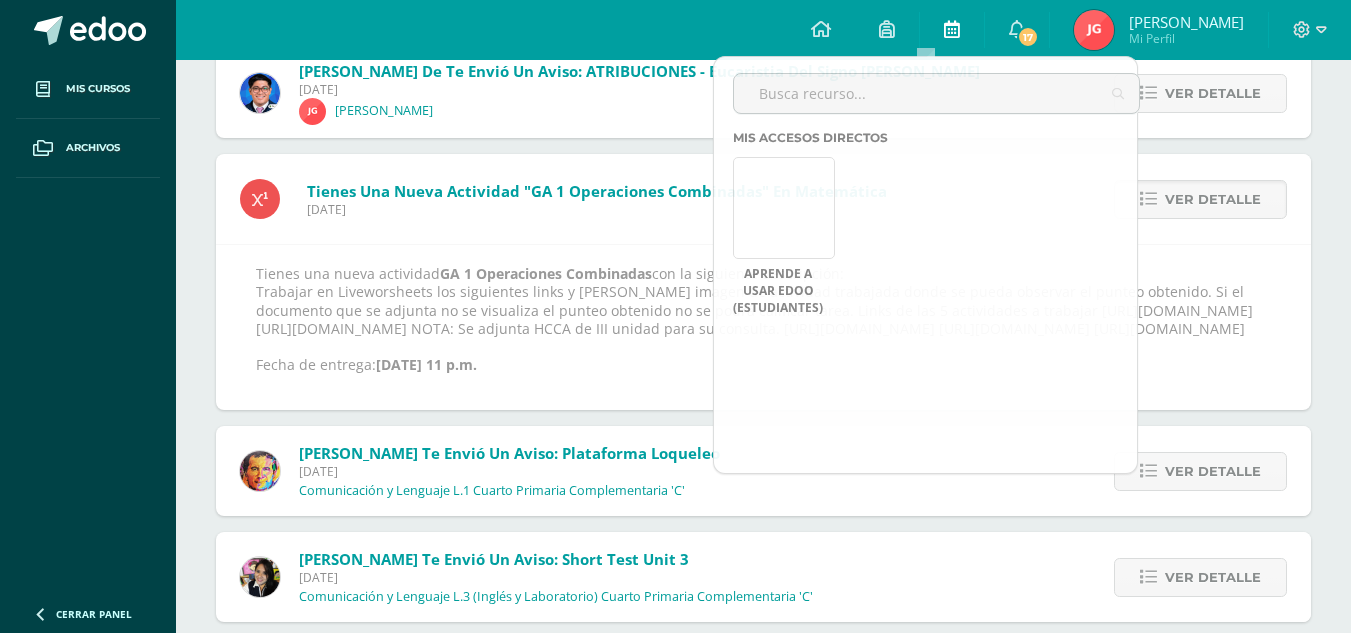 click at bounding box center [952, 30] 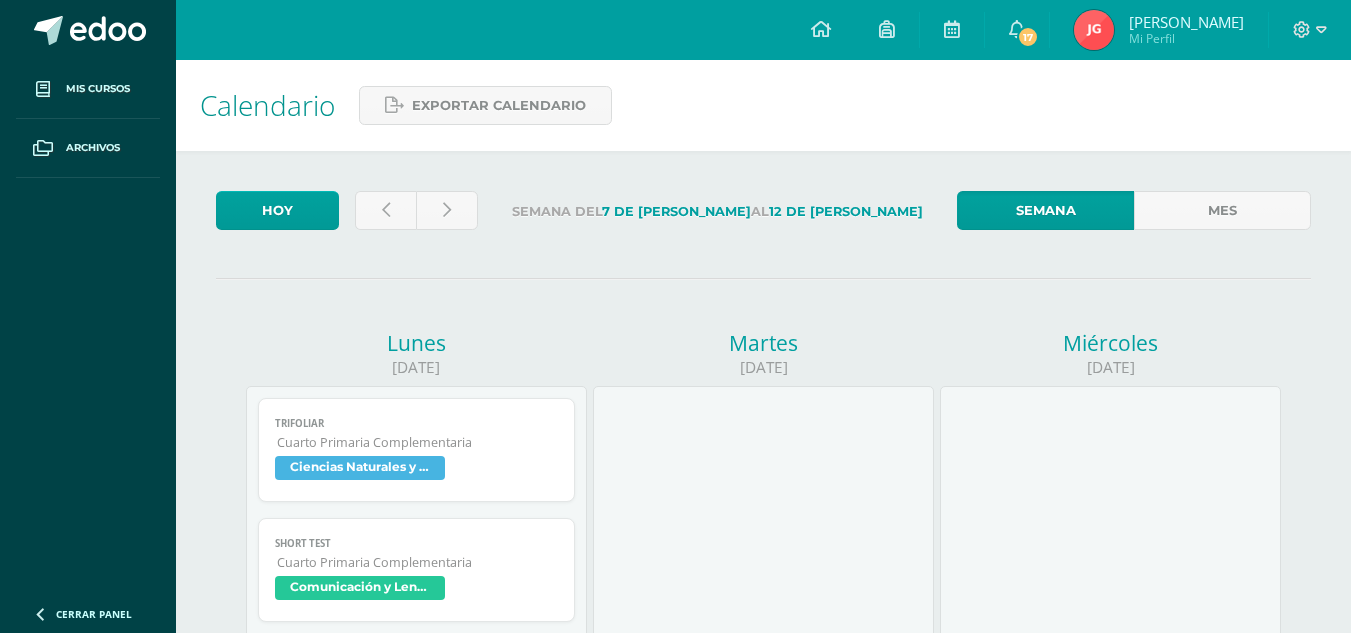scroll, scrollTop: 0, scrollLeft: 0, axis: both 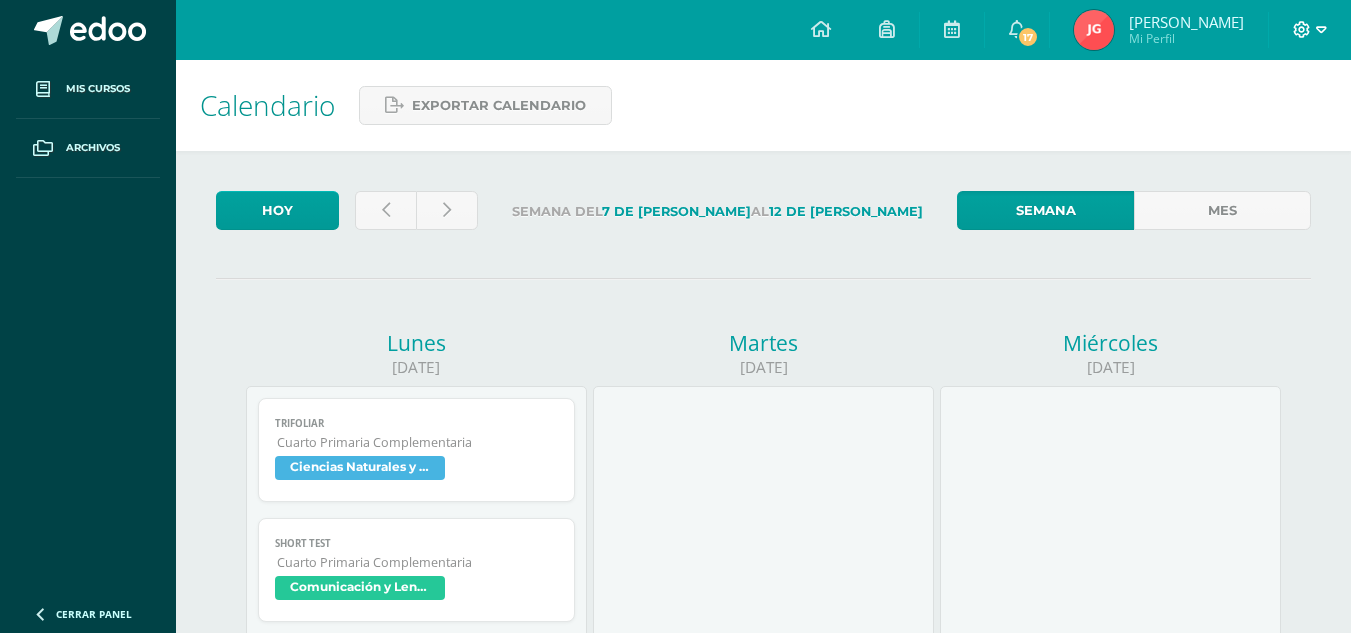 click 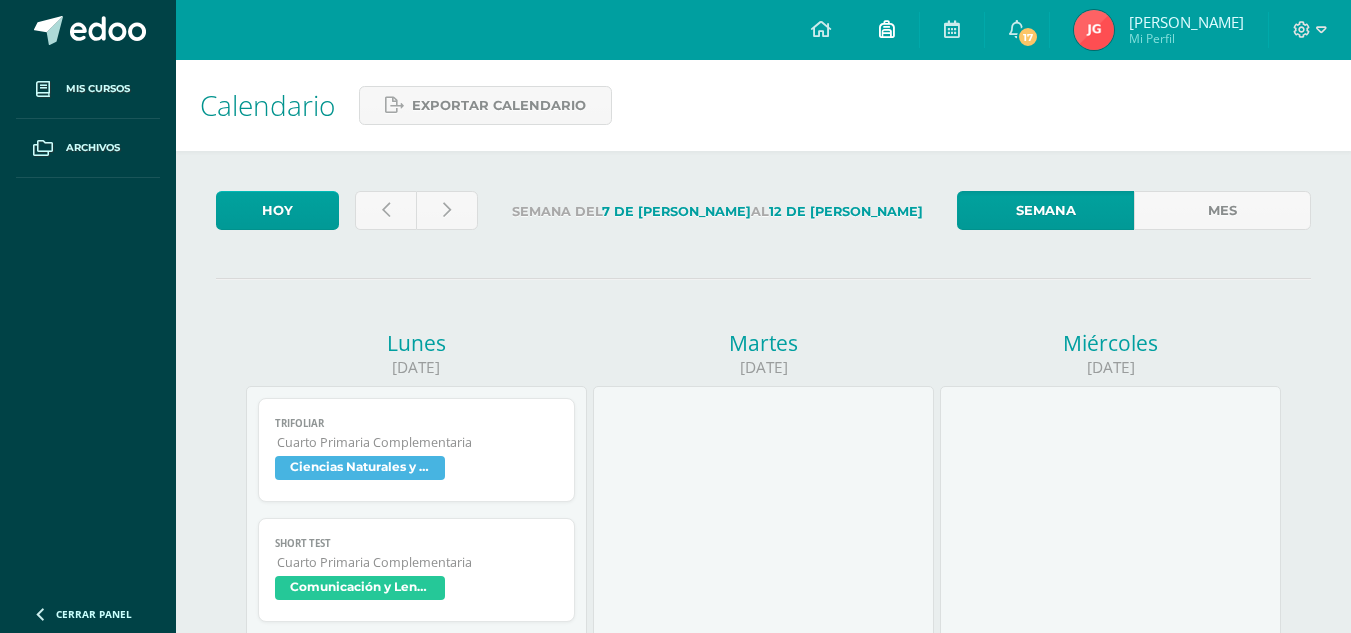 click at bounding box center (887, 29) 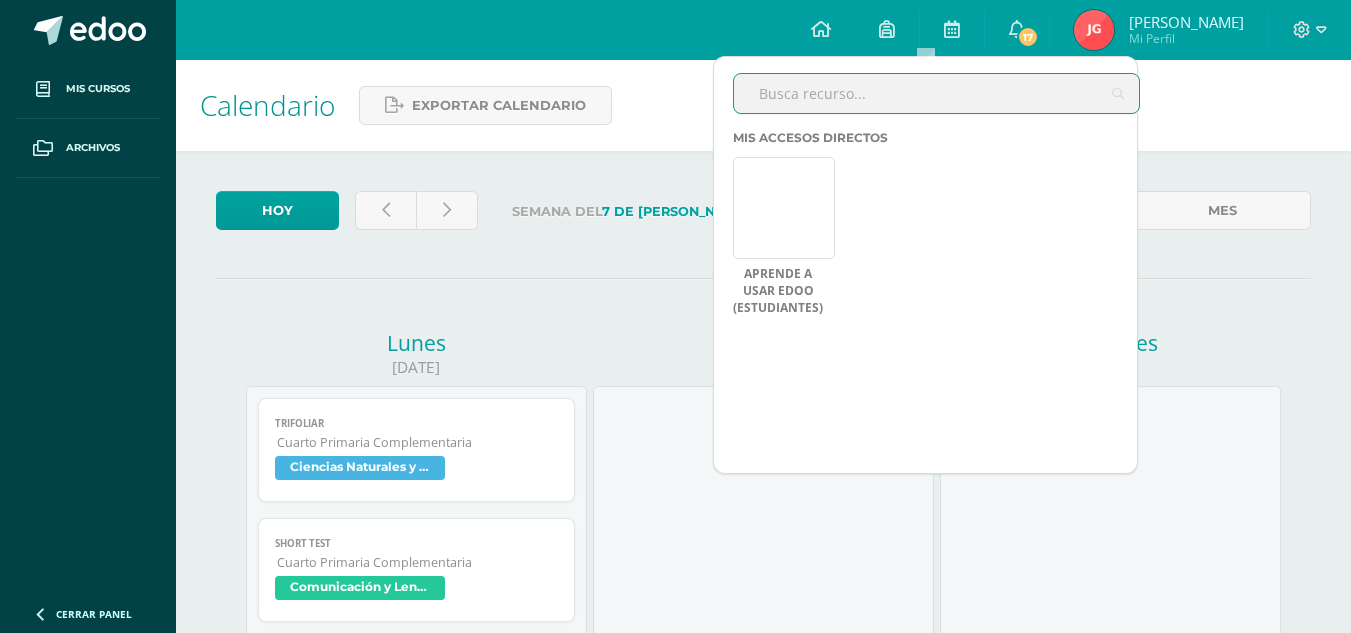 click at bounding box center (936, 93) 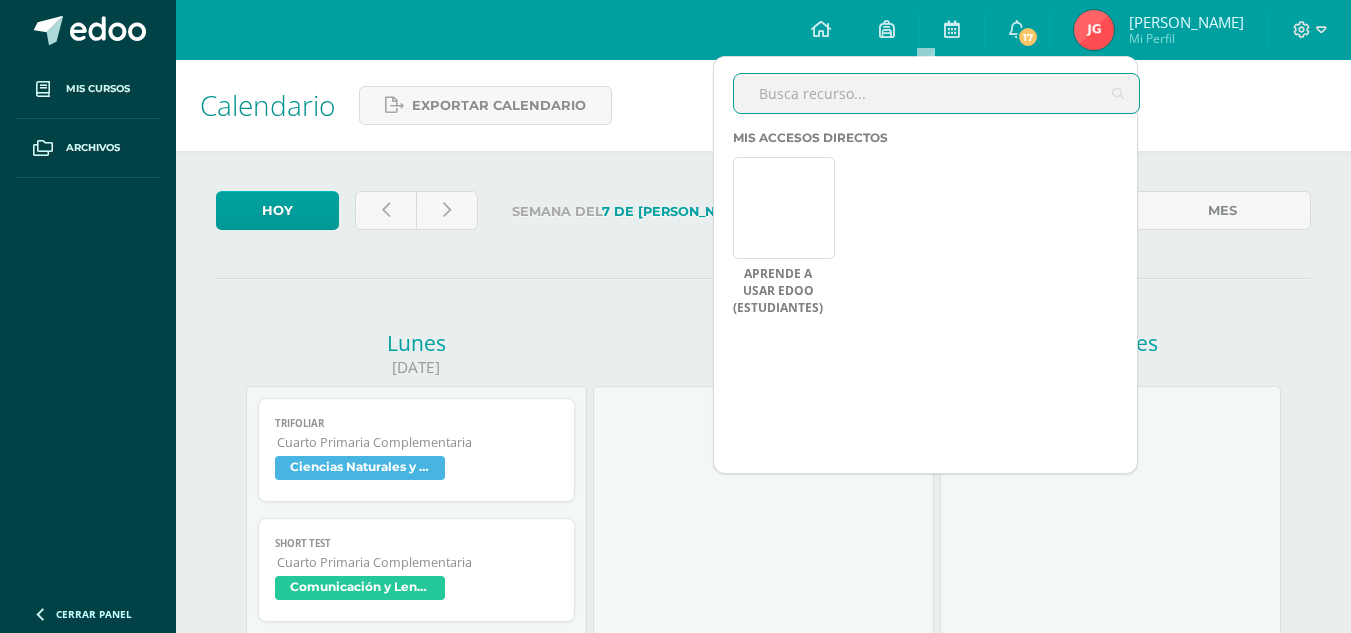 type on "v" 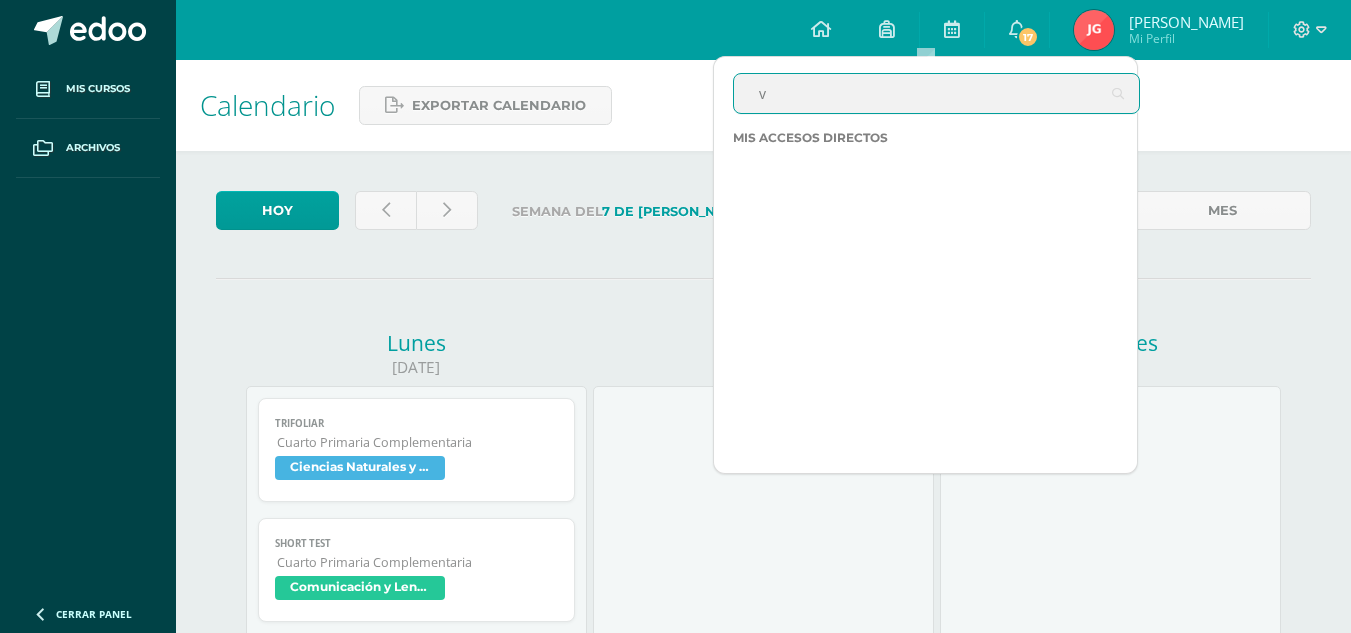 type 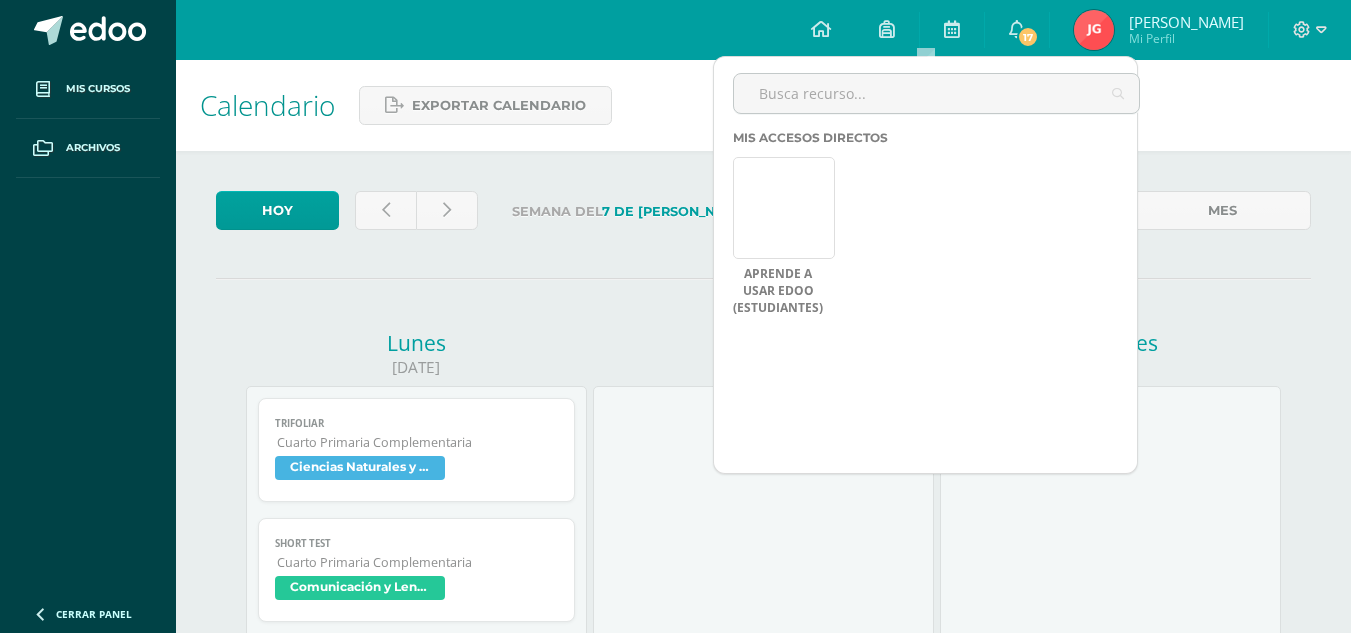 click on "Mis cursos Archivos Cerrar panel
Ciencias Naturales y Tecnología
Cuarto
Primaria Complementaria
"C"
Ciencias Sociales
Cuarto
Primaria Complementaria
"C"
Comunicación y Lenguaje L.1
Cuarto
Primaria Complementaria
"C"
Comunicación y Lenguaje L.3 (Inglés y Laboratorio)
Cuarto
Primaria Complementaria
"C"
Desarrollo educativo y Proyecto de Vida
Educación en la Fé
17 17" at bounding box center [675, 1221] 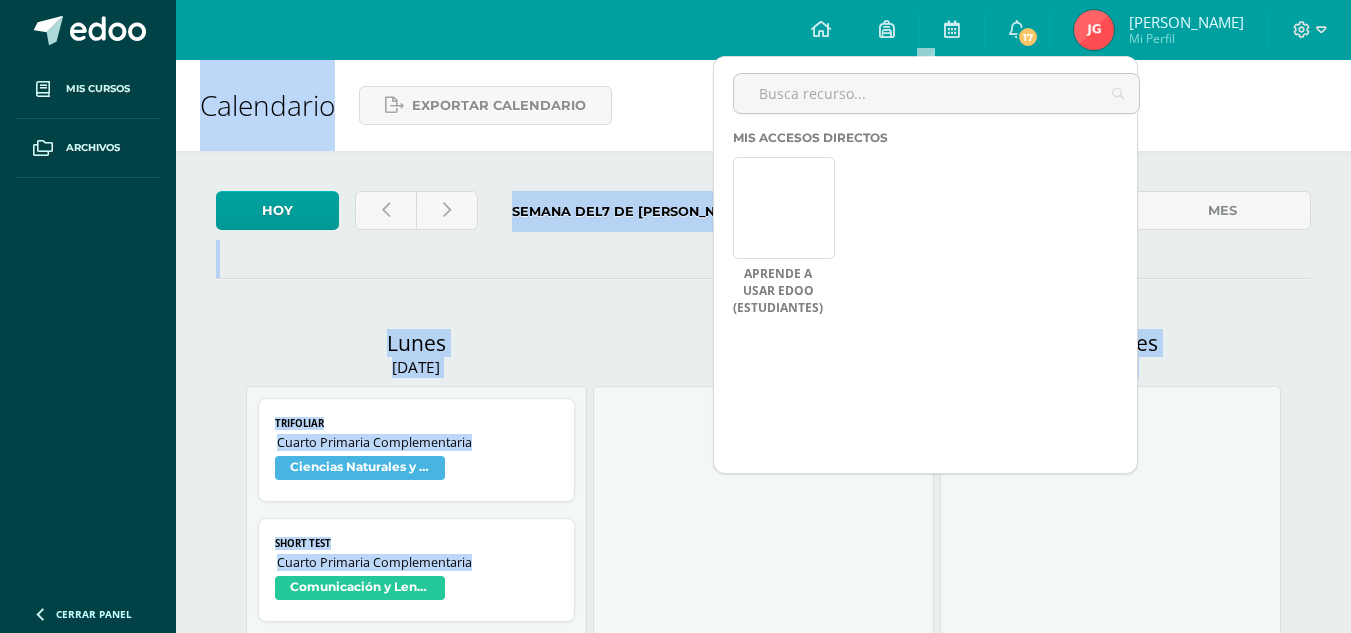 click on "Calendario
Exportar calendario" at bounding box center [763, 105] 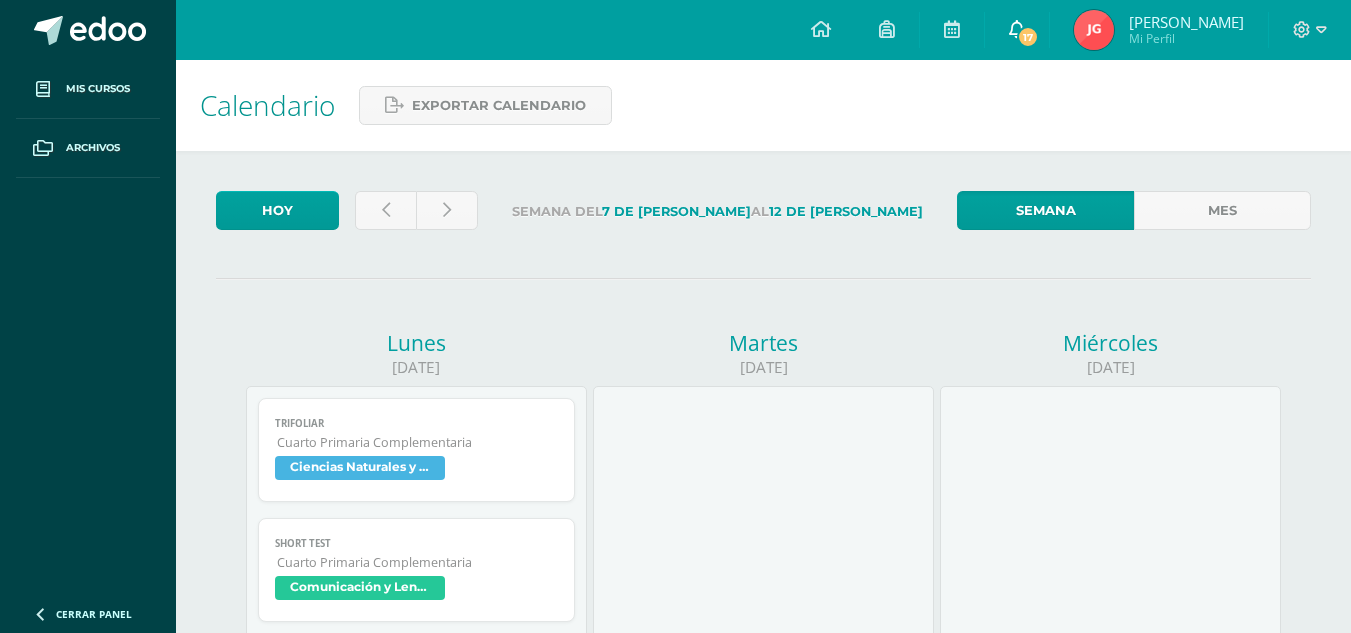 click at bounding box center [1017, 29] 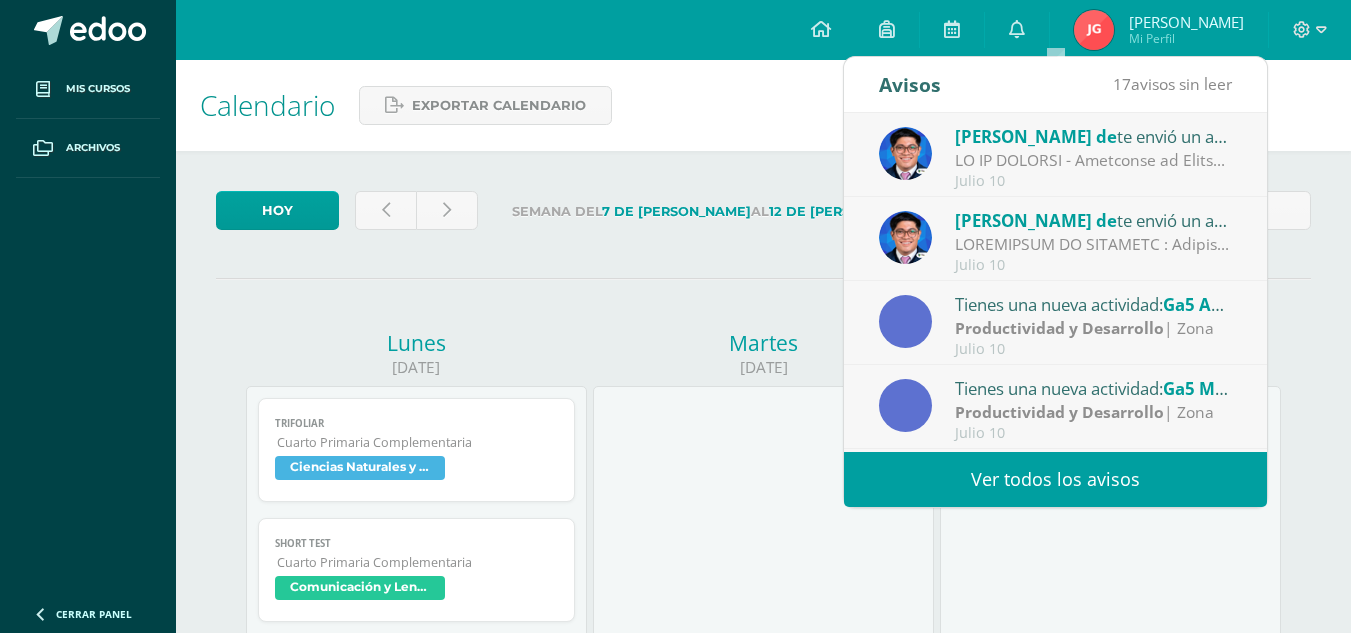 click on "Ver todos los avisos" at bounding box center (1055, 479) 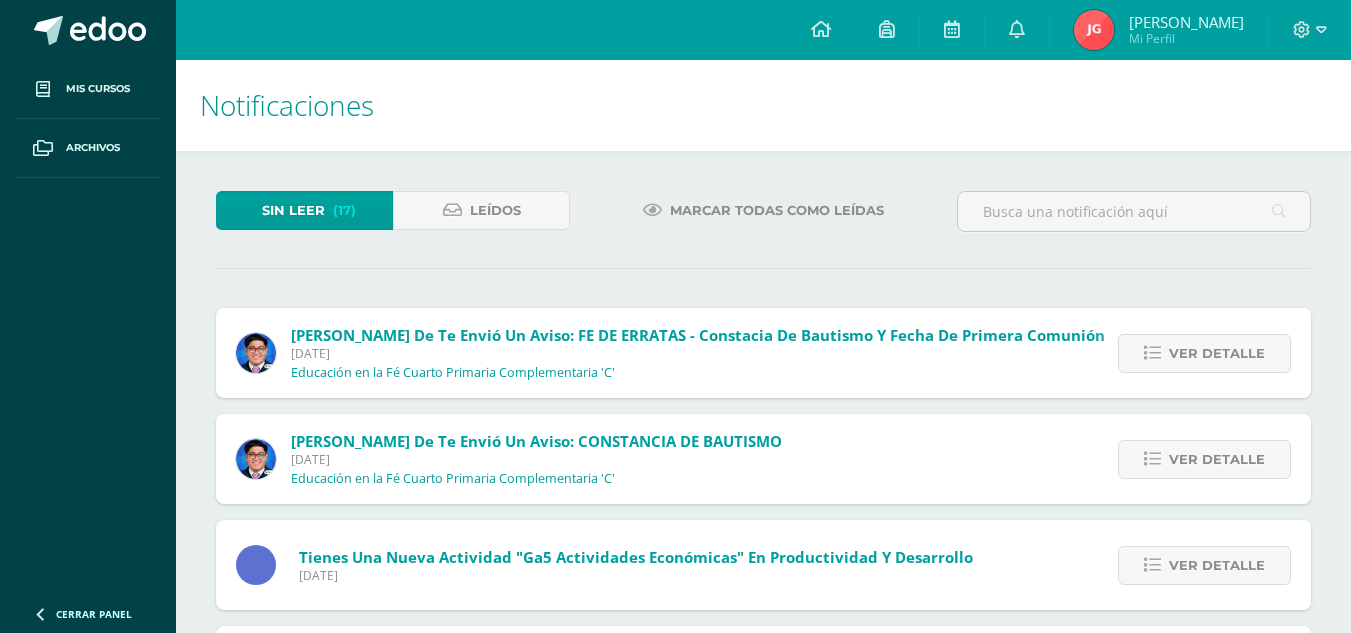 scroll, scrollTop: 0, scrollLeft: 0, axis: both 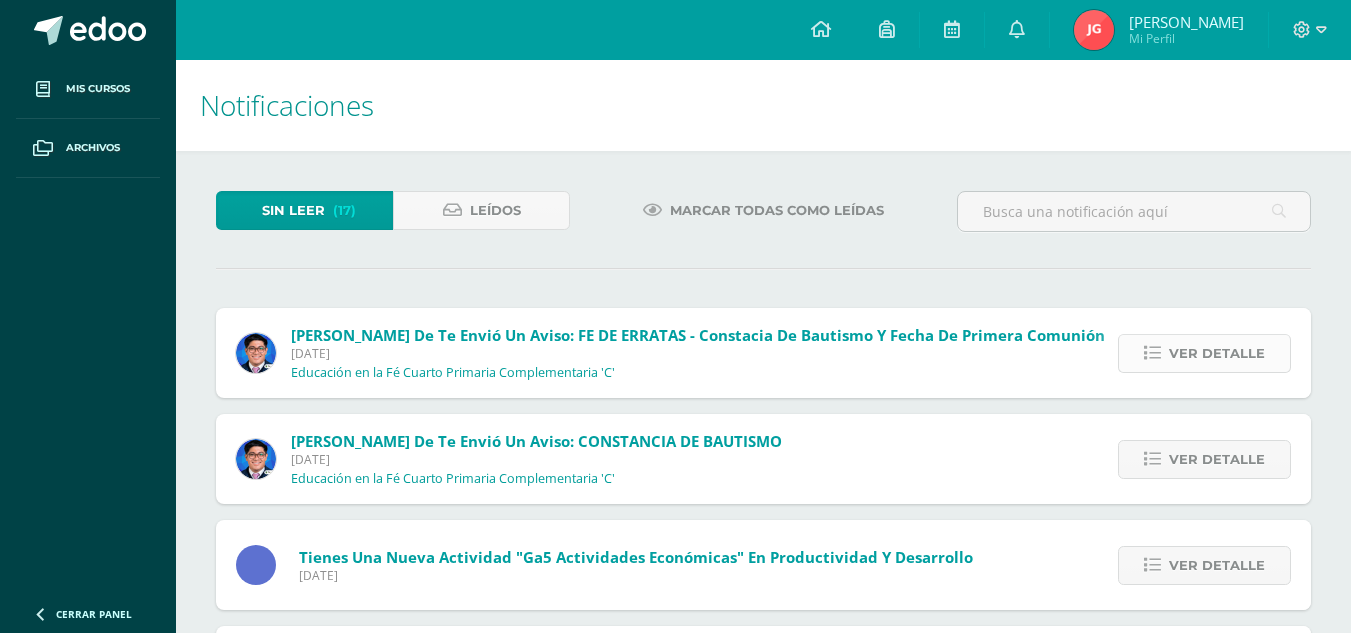 click on "Ver detalle" at bounding box center [1217, 353] 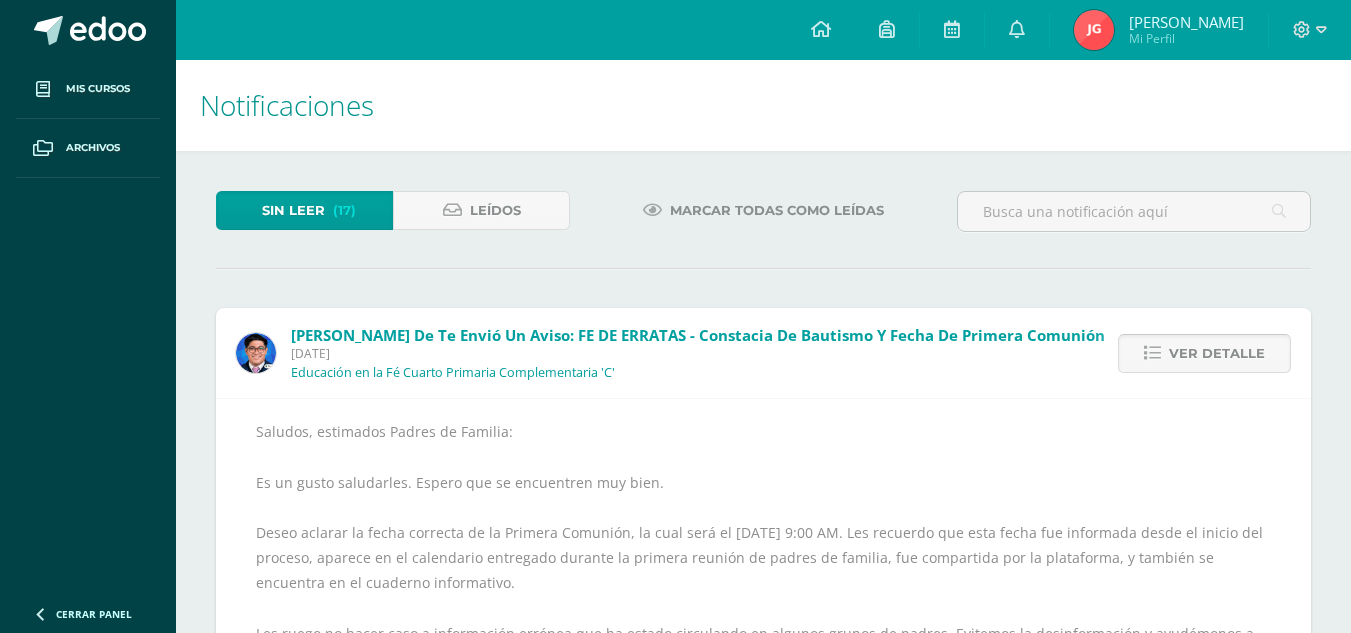 click on "Ver detalle" at bounding box center [1217, 353] 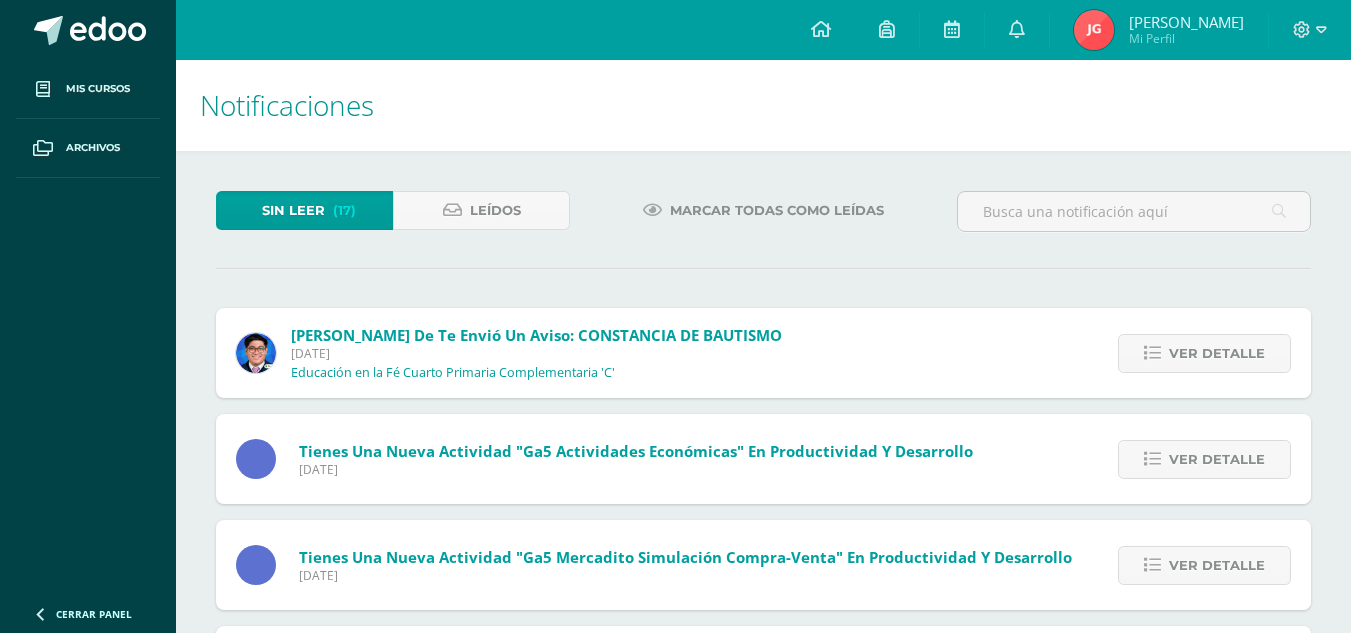 click on "[PERSON_NAME] de te envió un aviso: FE DE ERRATAS - Constacia de Bautismo y Fecha de Primera Comunión
[DATE]
Educación en la Fé Cuarto Primaria Complementaria 'C' Ver detalle
Saludos, estimados Padres de Familia: Es un gusto saludarles. Espero que se encuentren muy bien. Deseo aclarar la fecha correcta de la Primera Comunión, la cual será el [DATE] 9:00 AM. Les recuerdo que esta fecha fue informada desde el inicio del proceso, aparece en el calendario entregado durante la primera reunión de padres de familia, fue compartida por la plataforma, y también se encuentra en el cuaderno informativo. Les ruego no hacer caso a información errónea que ha estado circulando en algunos grupos de padres. Evitemos la desinformación y ayudémonos a mantener una comunicación clara y veraz. La fecha límite para entregar la constancia debidamente pegada es el [DATE]. ¡Feliz tarde! Ver detalle Ver detalle" at bounding box center (763, 810) 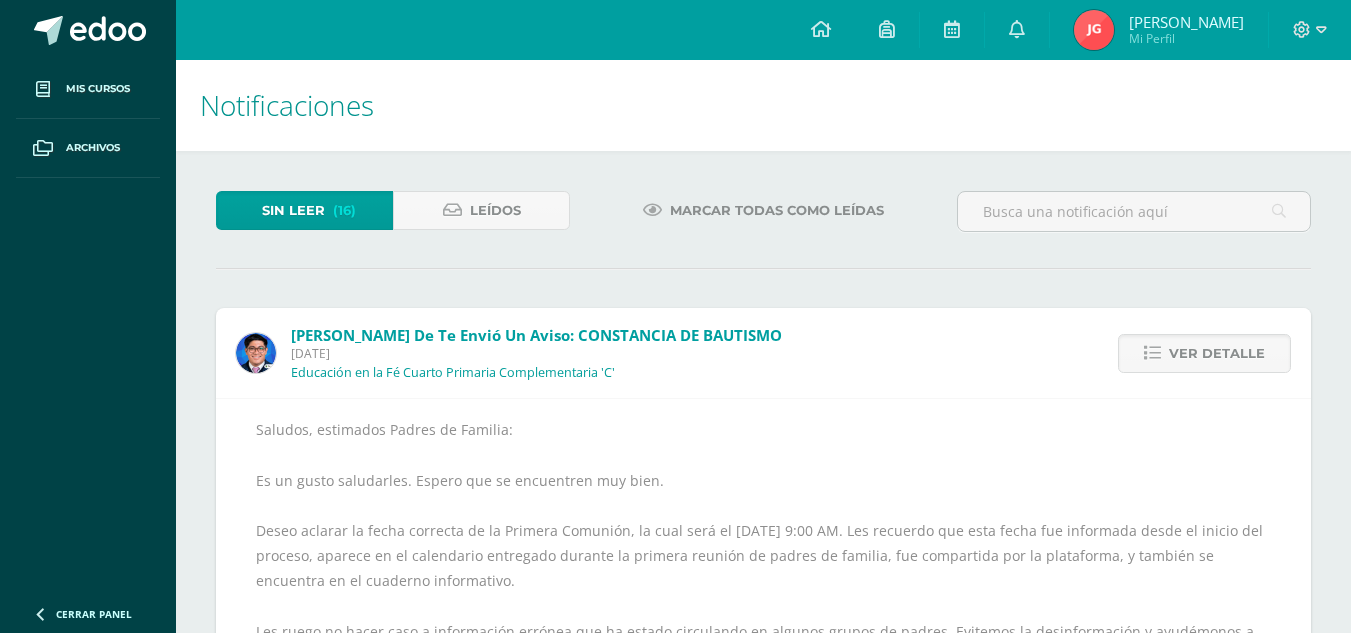 click on "Ver detalle" at bounding box center [1217, 353] 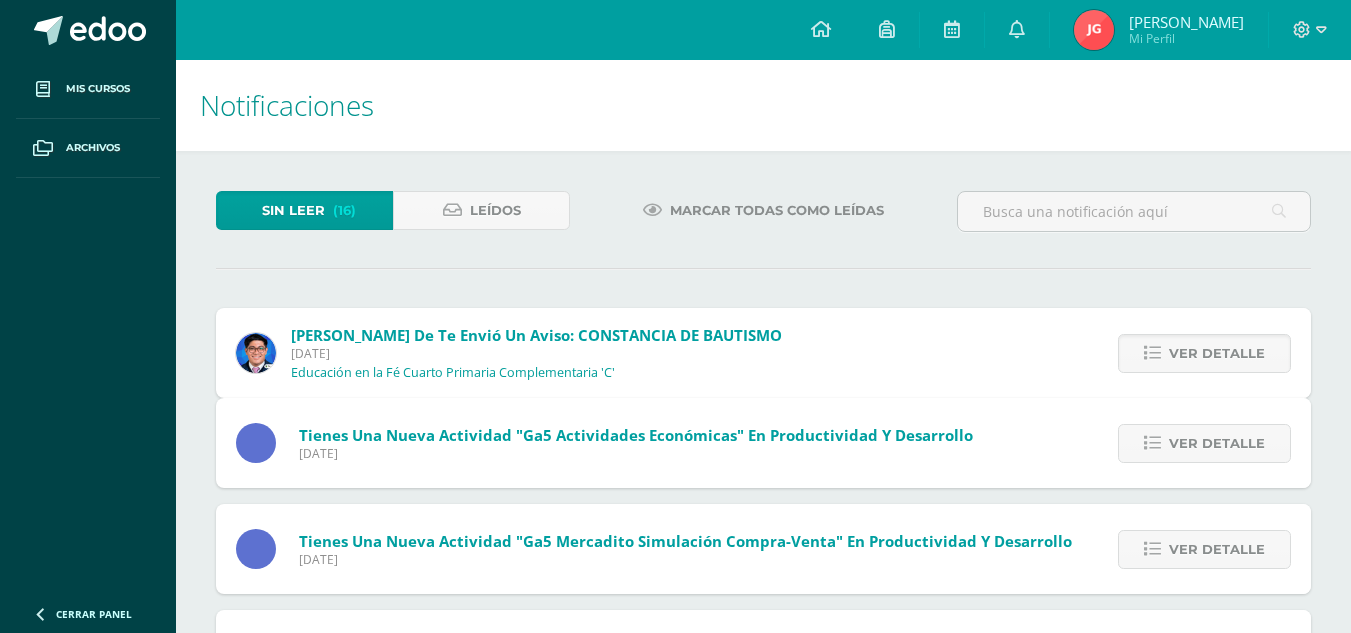 click on "Ver detalle" at bounding box center (1217, 443) 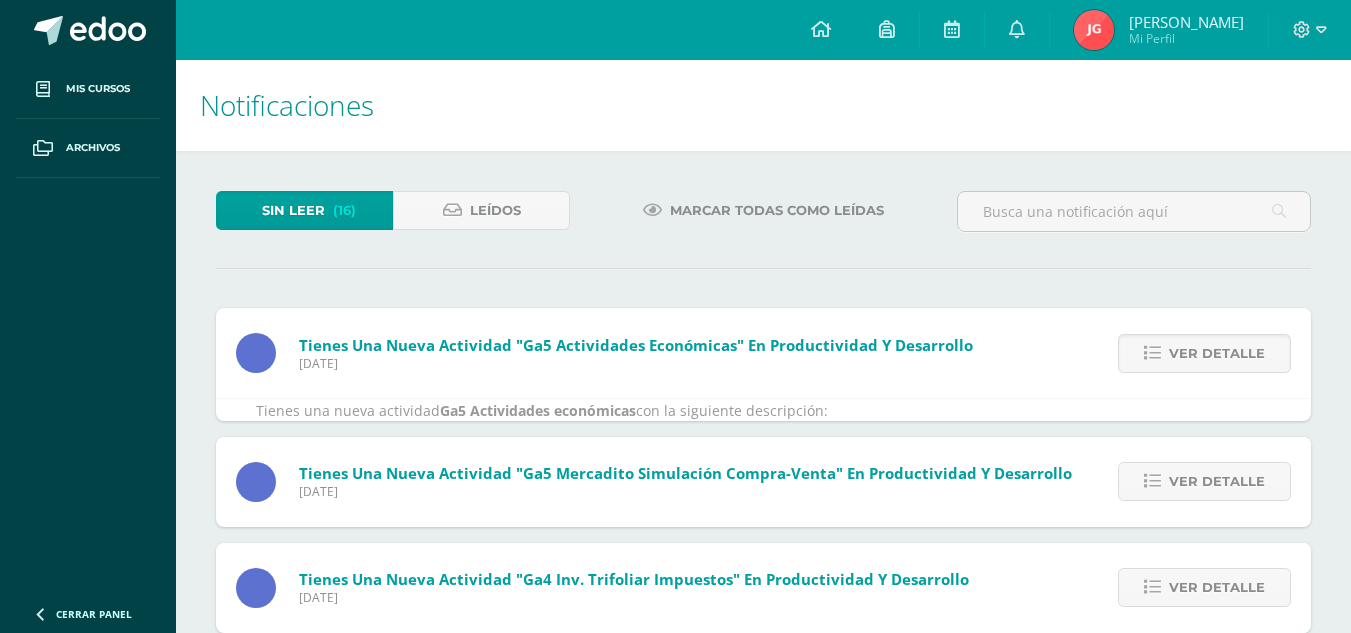 click on "Ver detalle" at bounding box center (1217, 353) 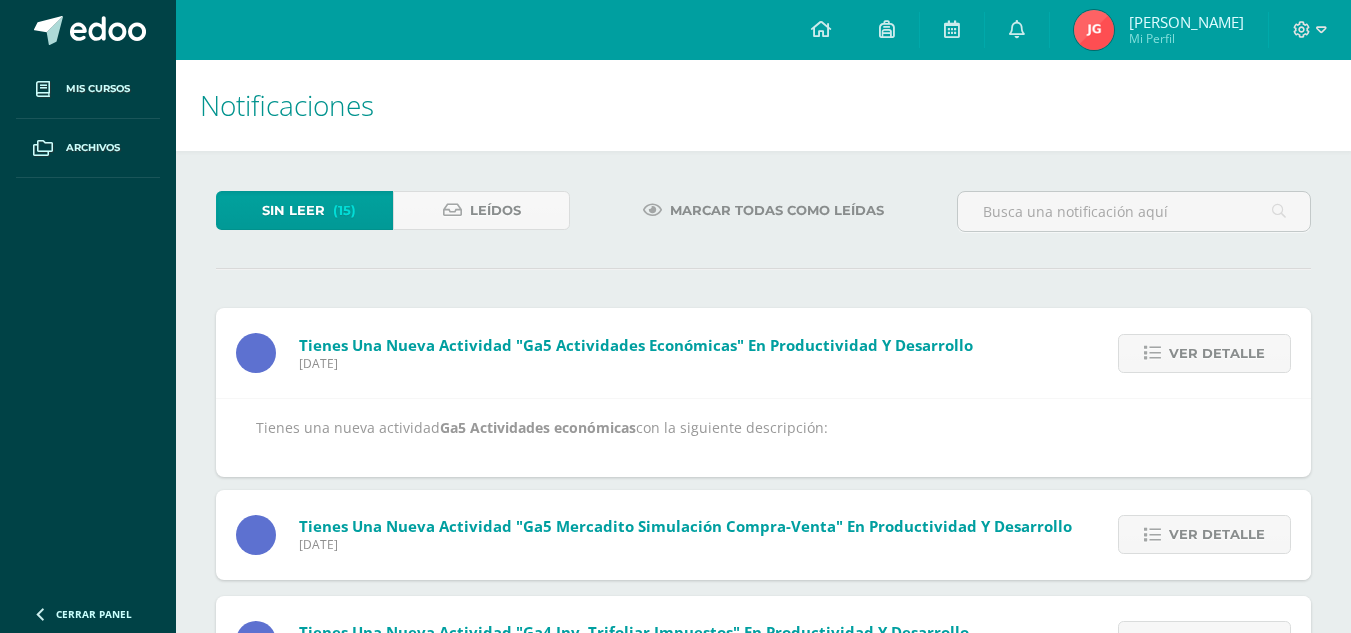 click on "Ver detalle" at bounding box center [1217, 353] 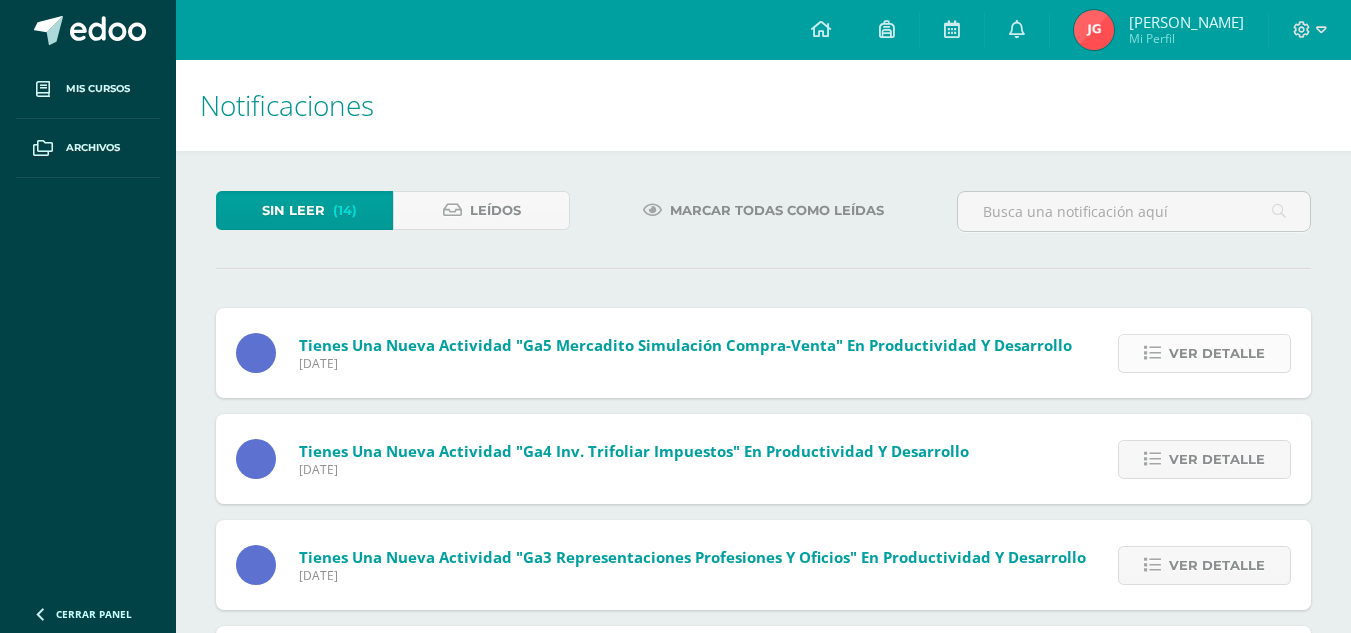 click on "Ver detalle" at bounding box center (1217, 353) 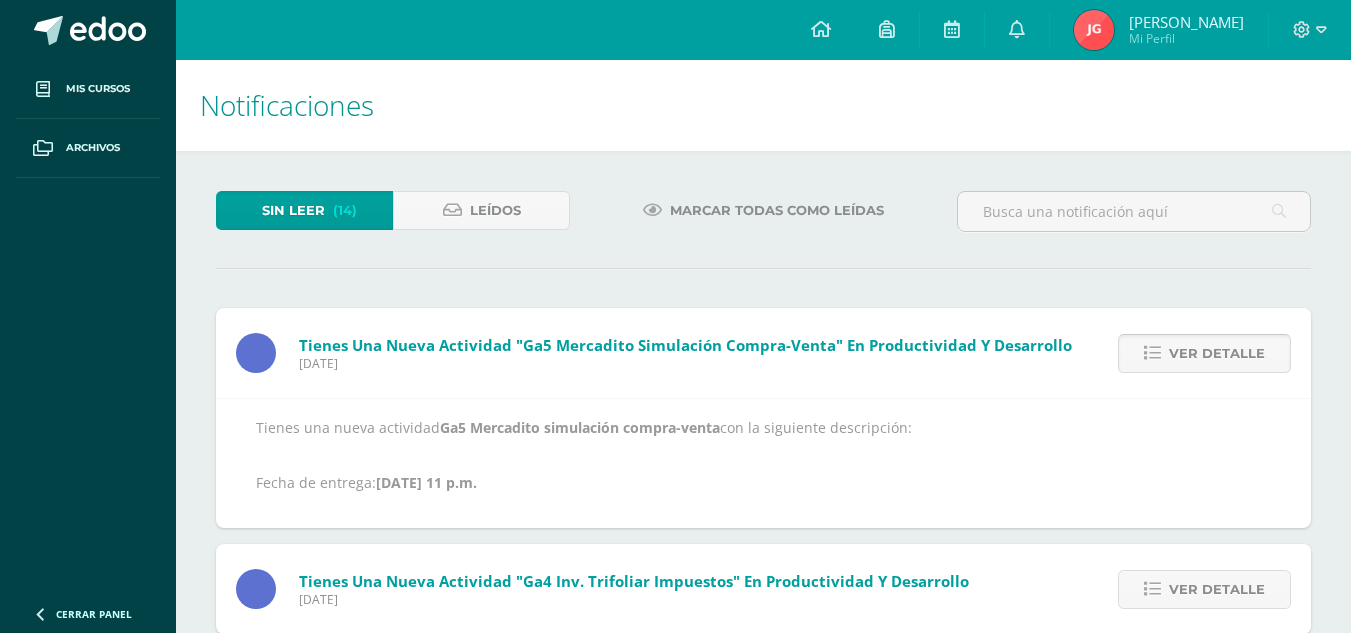 click on "Ver detalle" at bounding box center [1217, 353] 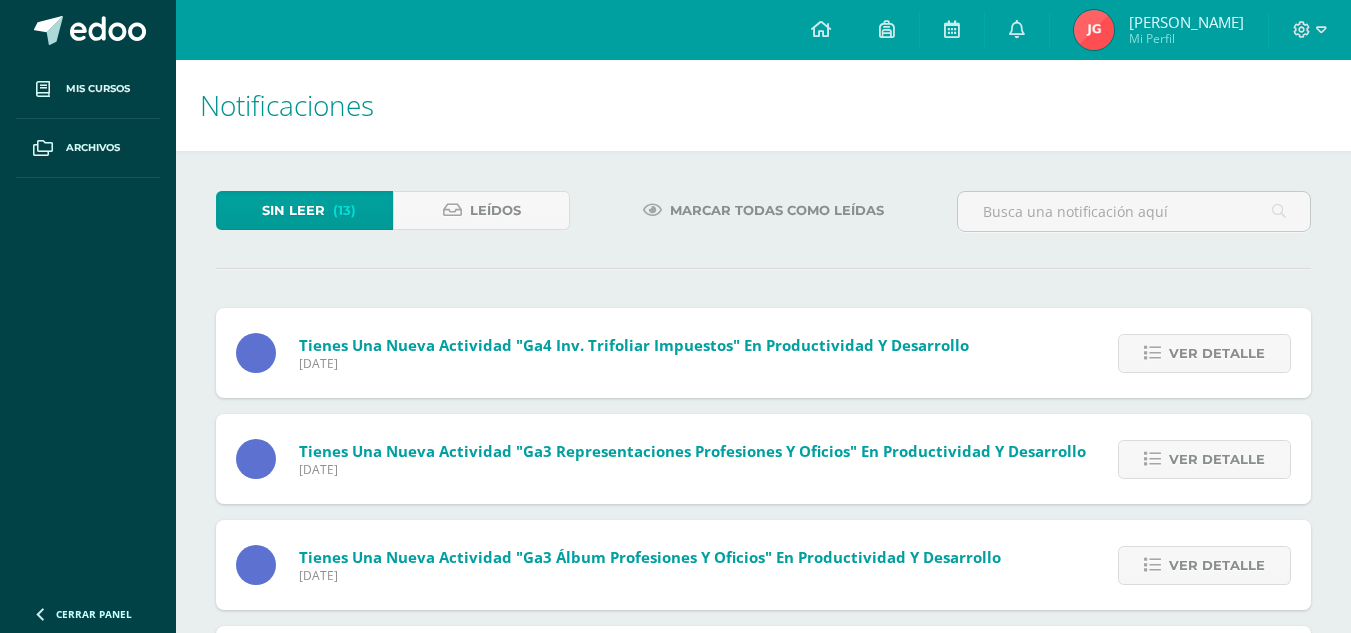 click on "Ver detalle" at bounding box center (1217, 353) 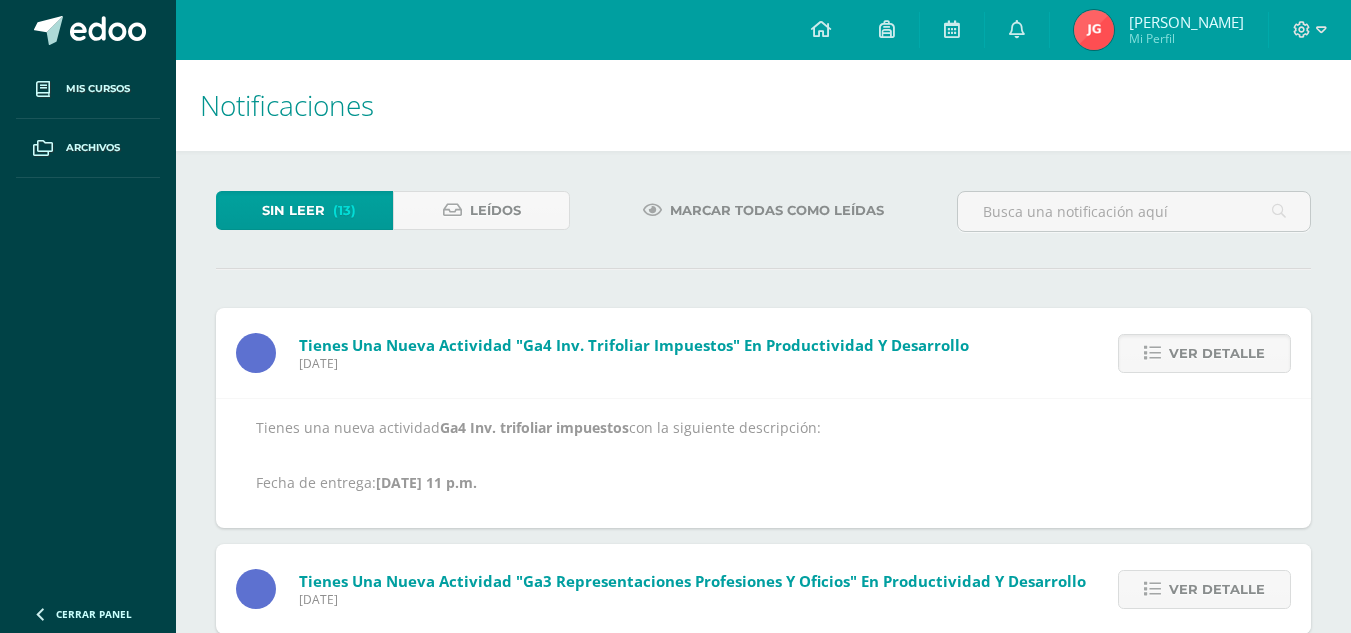 click on "Ver detalle" at bounding box center [1217, 353] 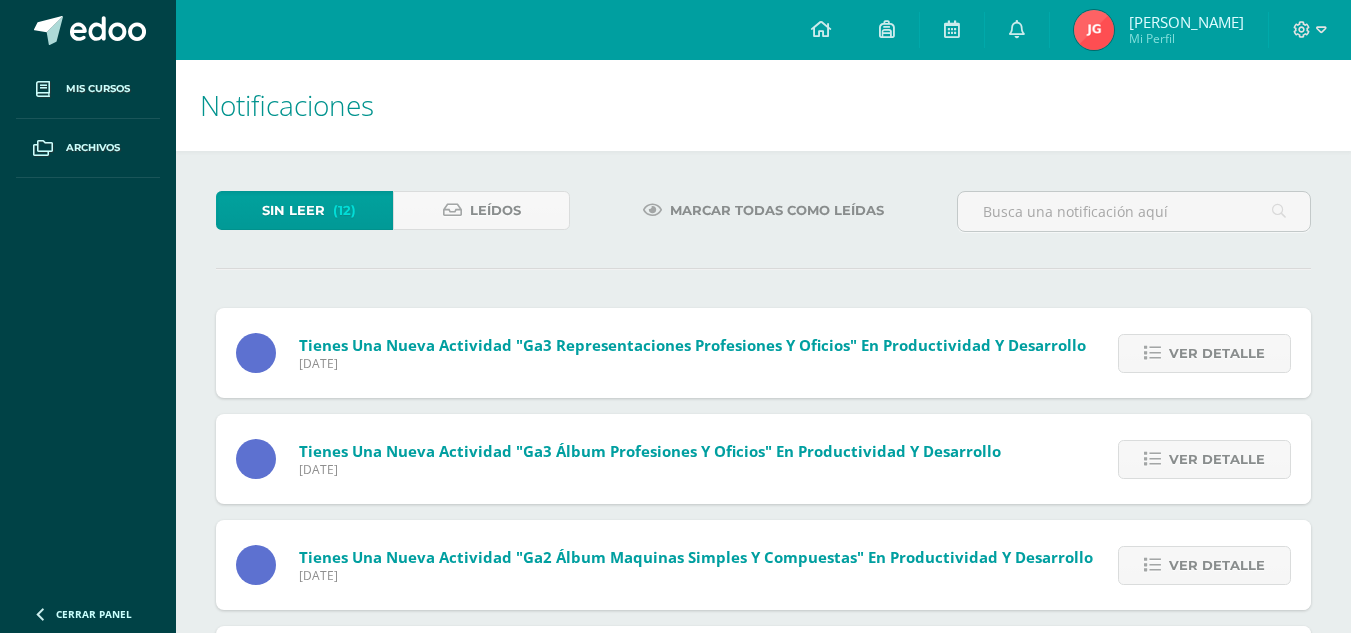 click on "Ver detalle" at bounding box center (1217, 353) 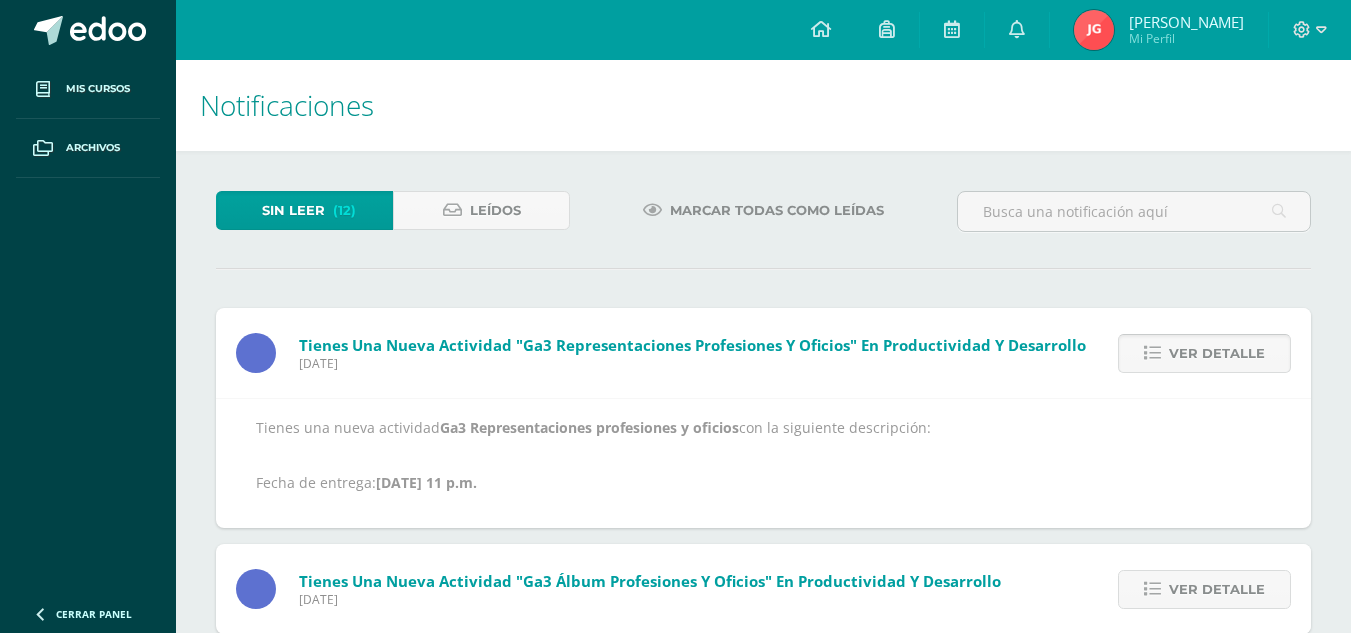 click on "Ver detalle" at bounding box center (1217, 353) 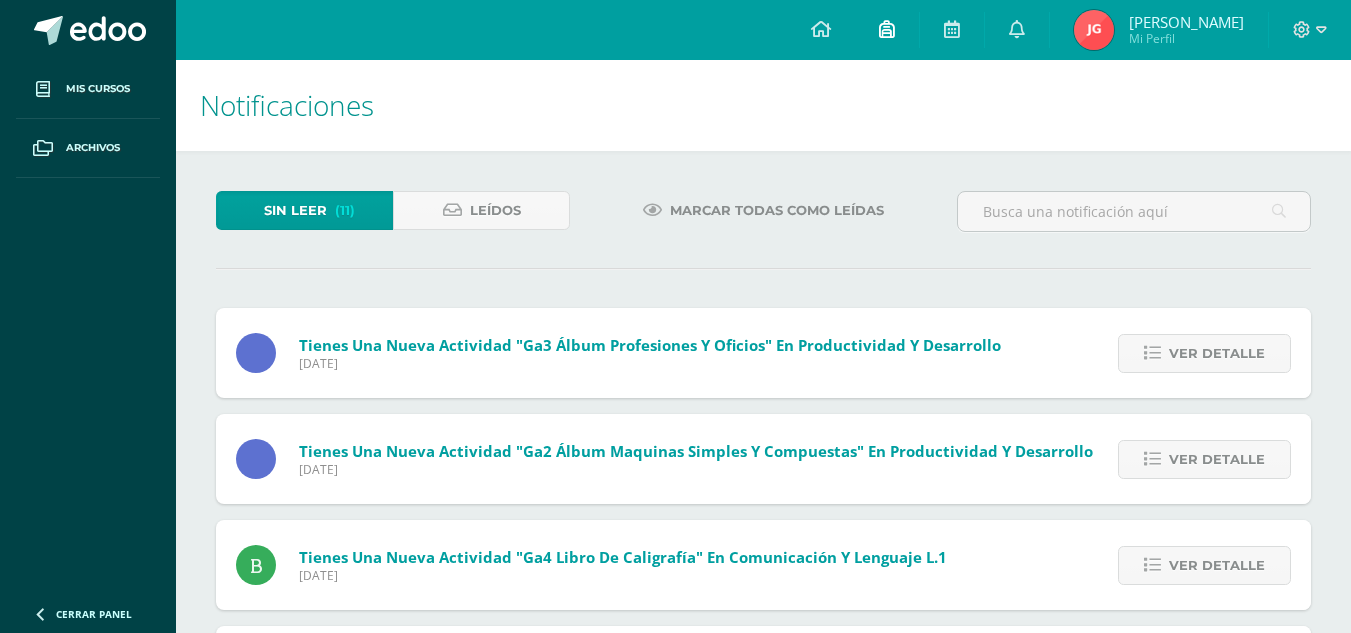 click at bounding box center [887, 29] 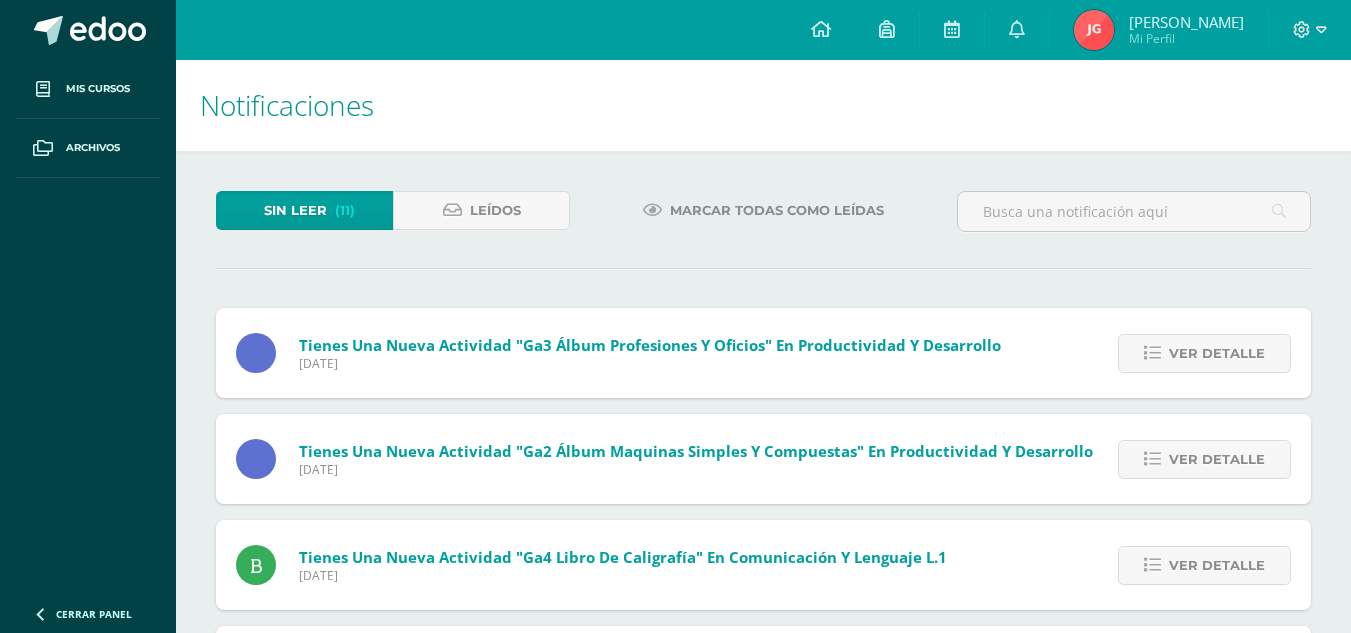 click at bounding box center [1134, 220] 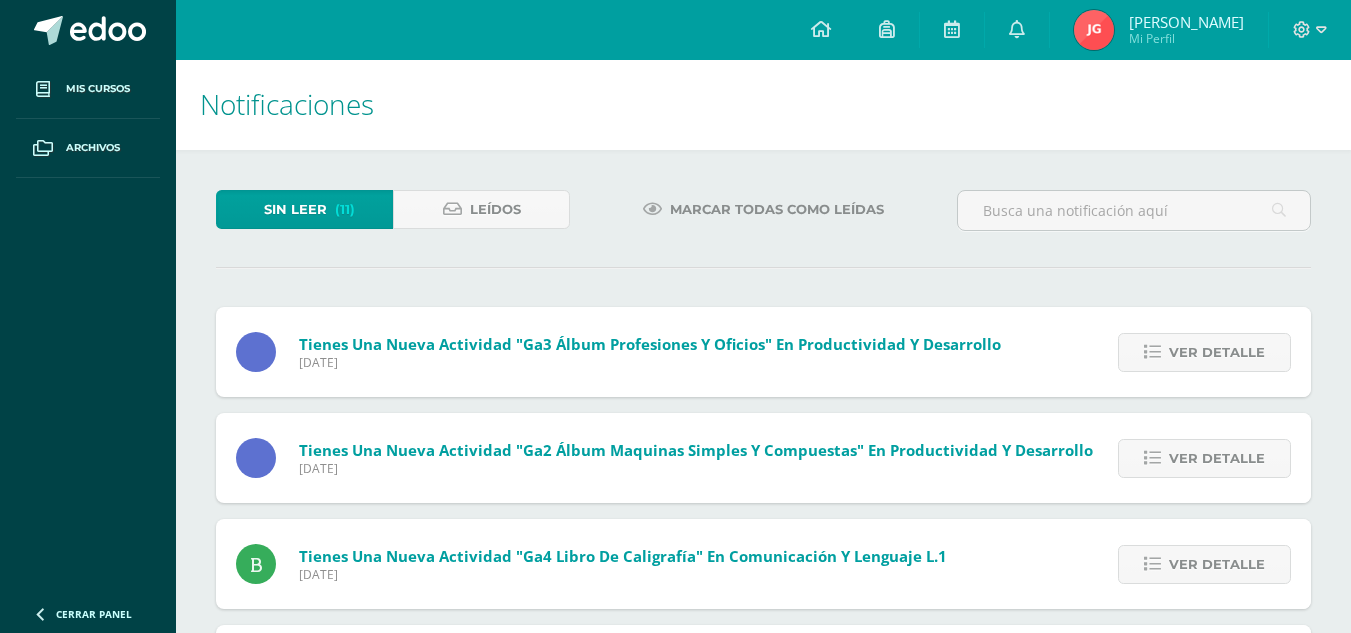 scroll, scrollTop: 0, scrollLeft: 0, axis: both 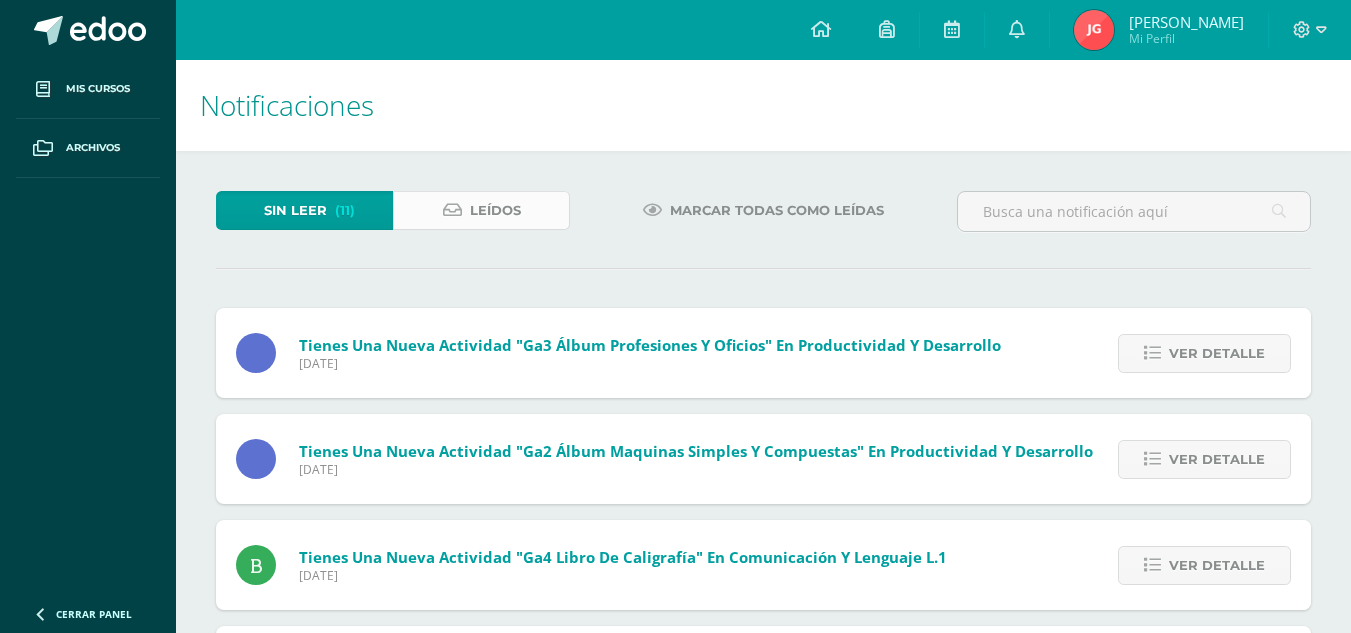 drag, startPoint x: 545, startPoint y: 236, endPoint x: 538, endPoint y: 217, distance: 20.248457 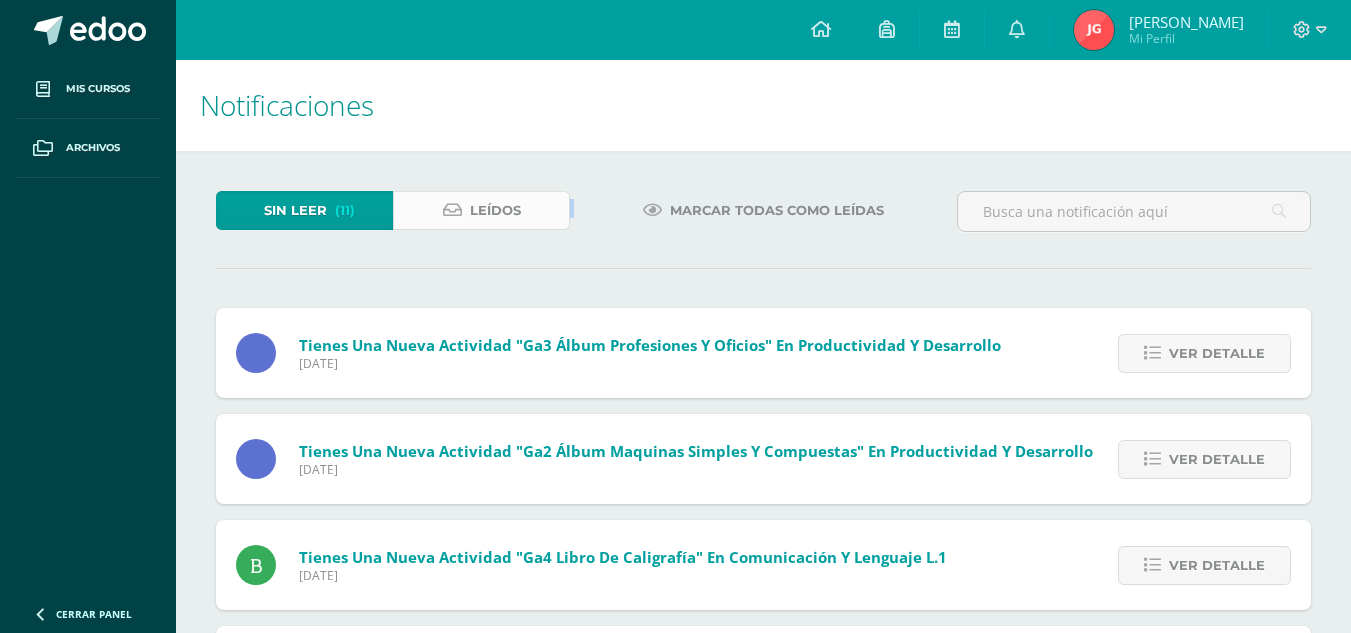 click on "Leídos" at bounding box center (481, 210) 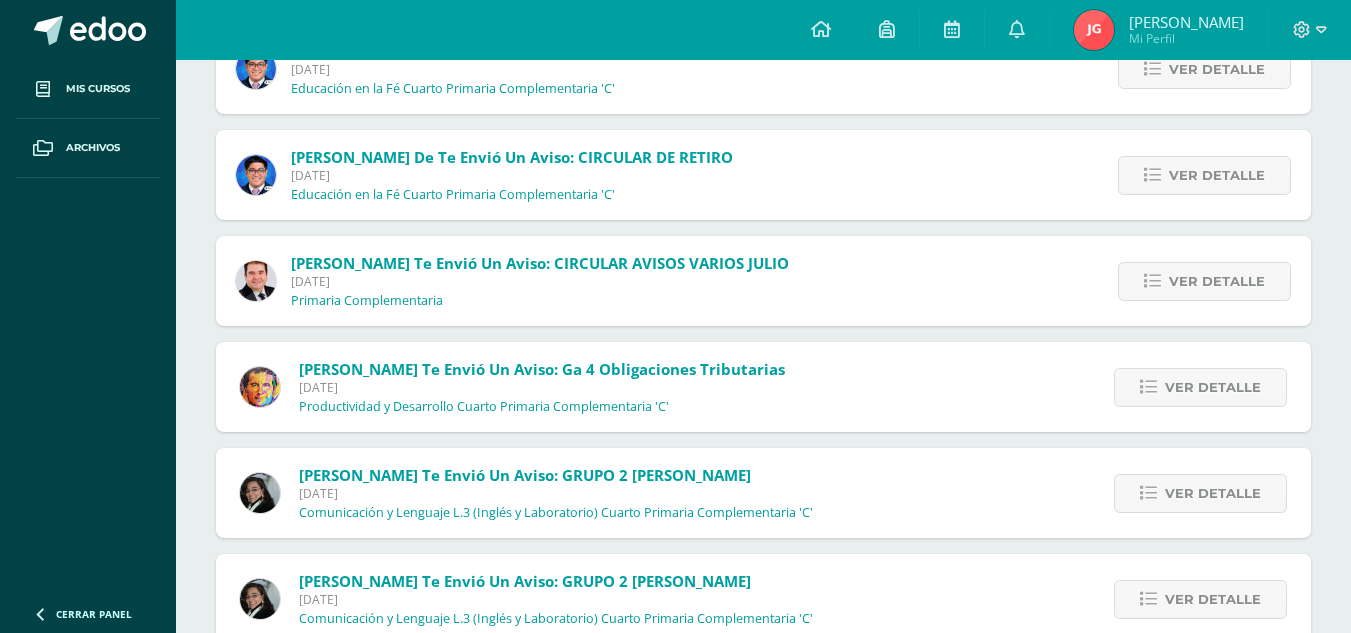 scroll, scrollTop: 1126, scrollLeft: 0, axis: vertical 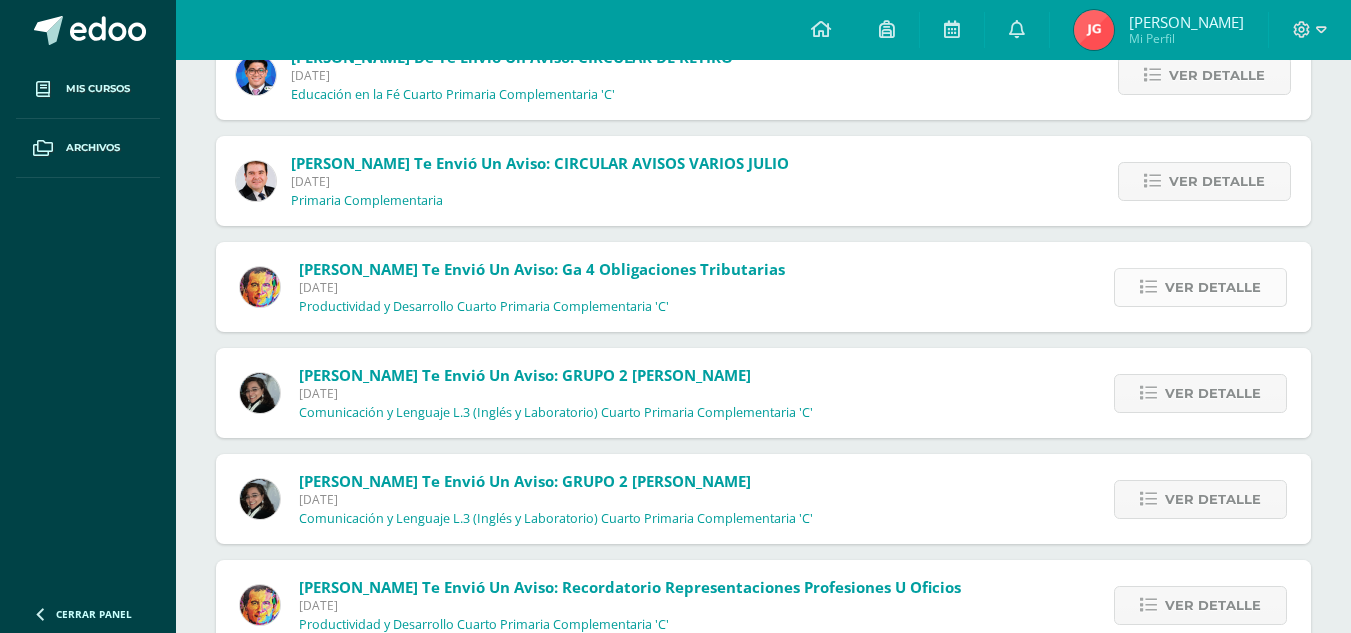click on "Ver detalle" at bounding box center [1213, 287] 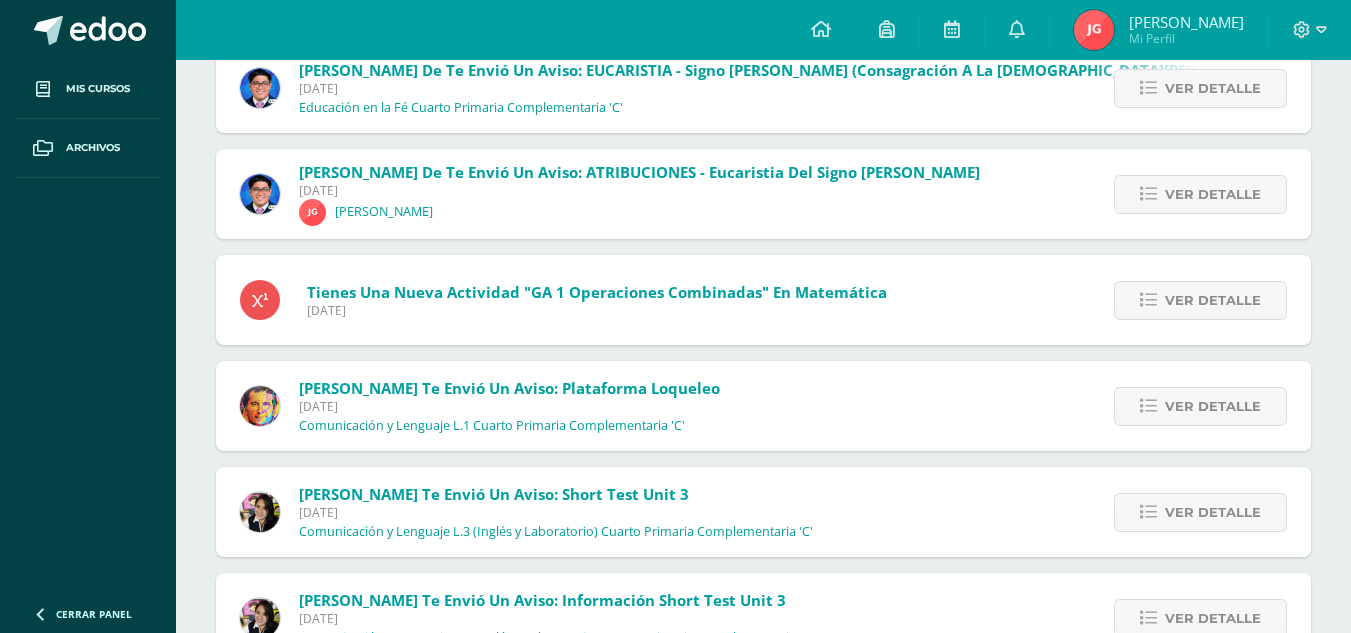 scroll, scrollTop: 2226, scrollLeft: 0, axis: vertical 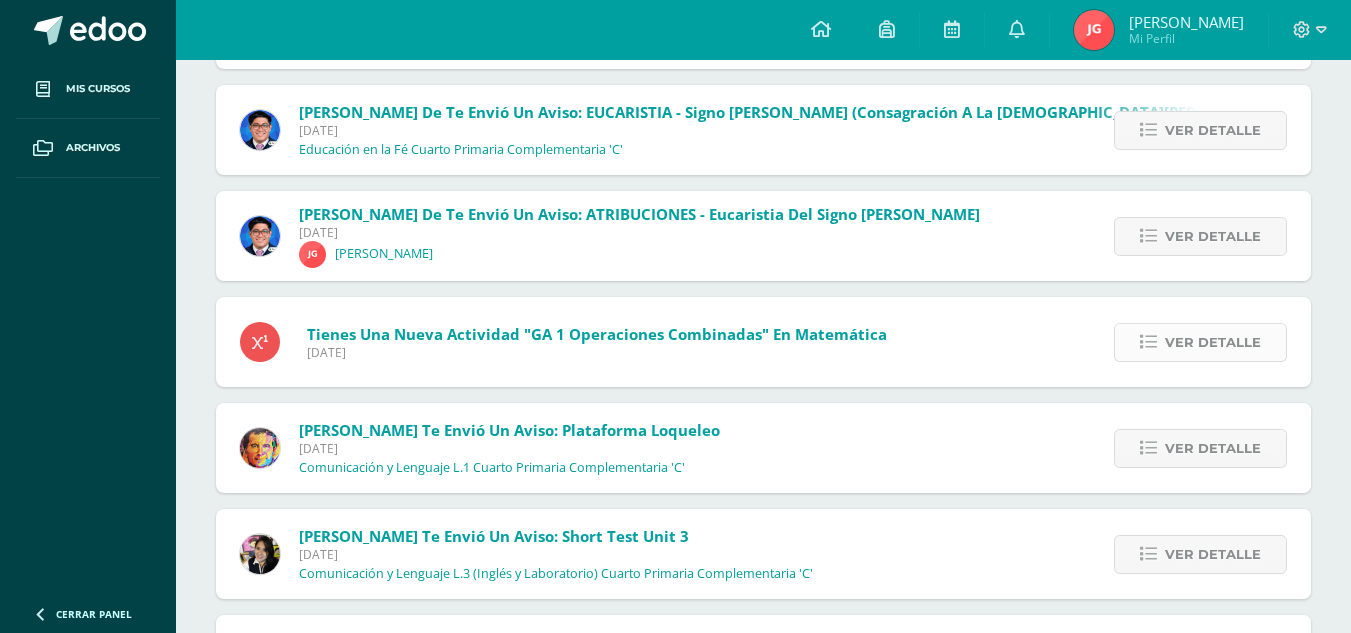 click on "Ver detalle" at bounding box center [1213, 342] 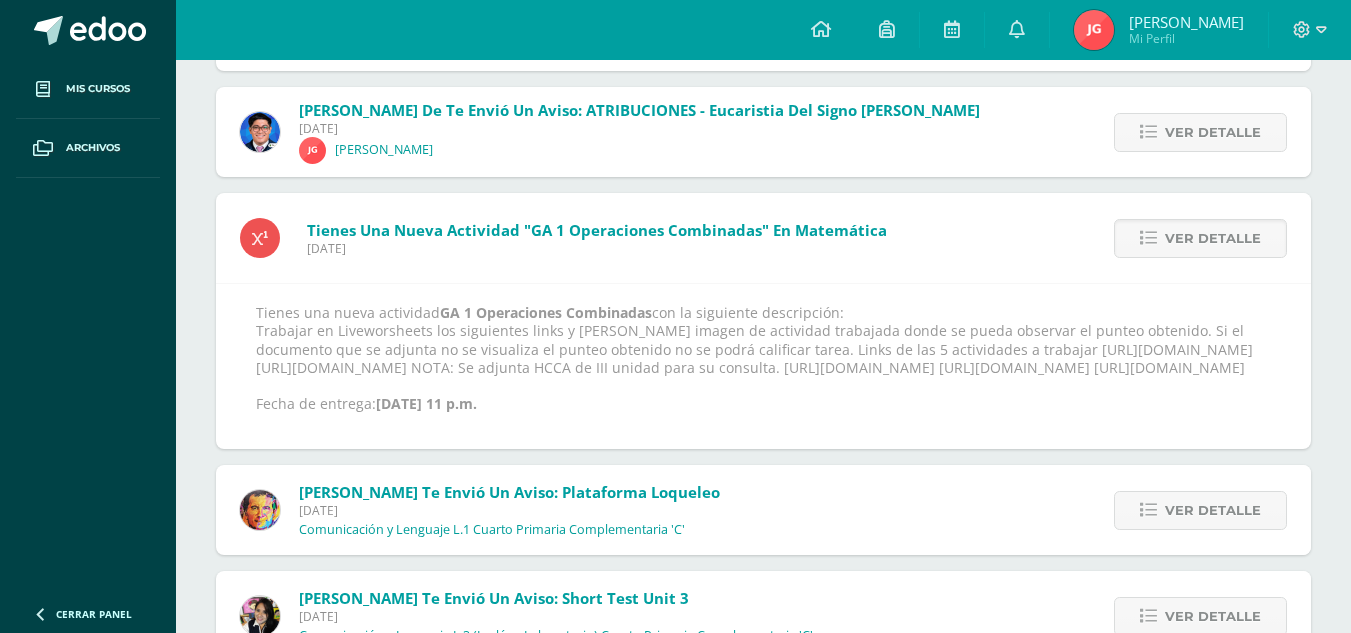 scroll, scrollTop: 2119, scrollLeft: 0, axis: vertical 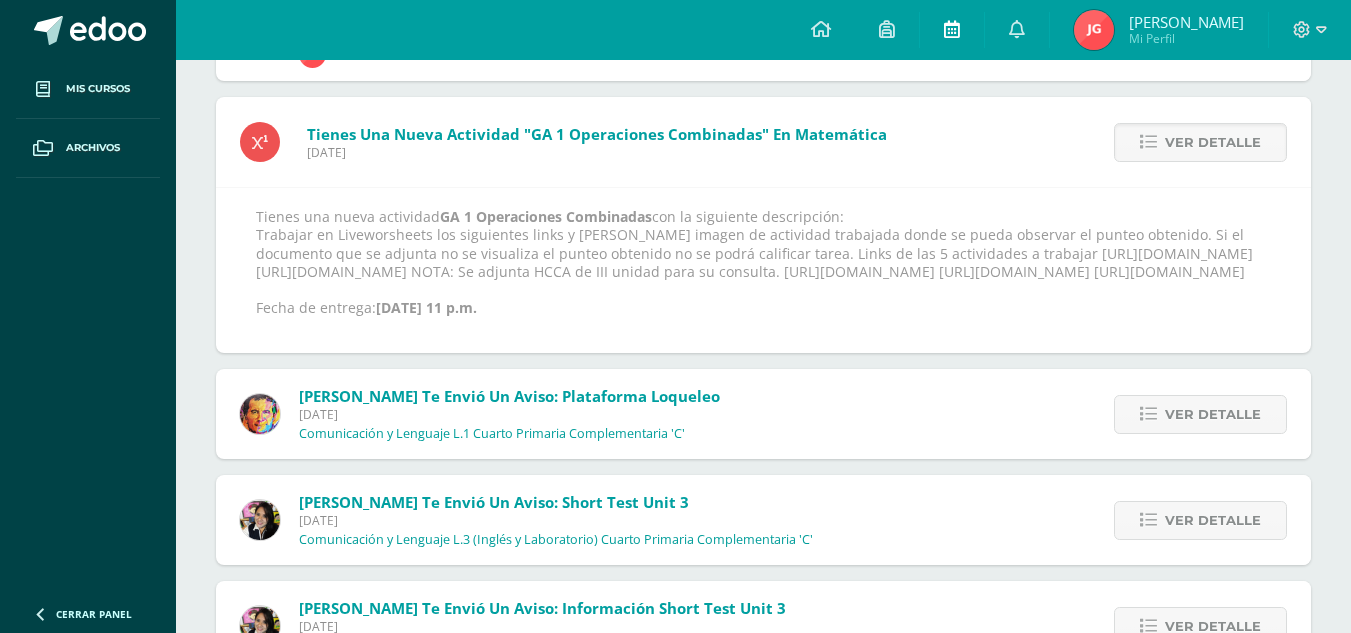 click at bounding box center [952, 30] 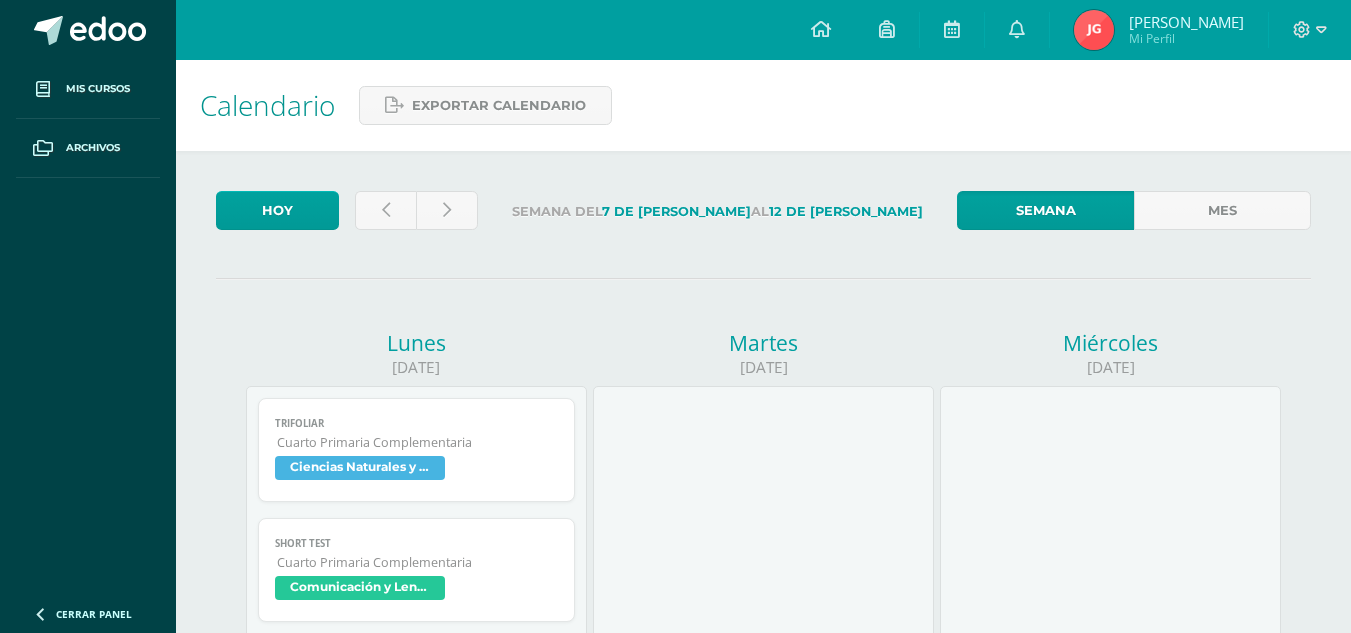 scroll, scrollTop: 0, scrollLeft: 0, axis: both 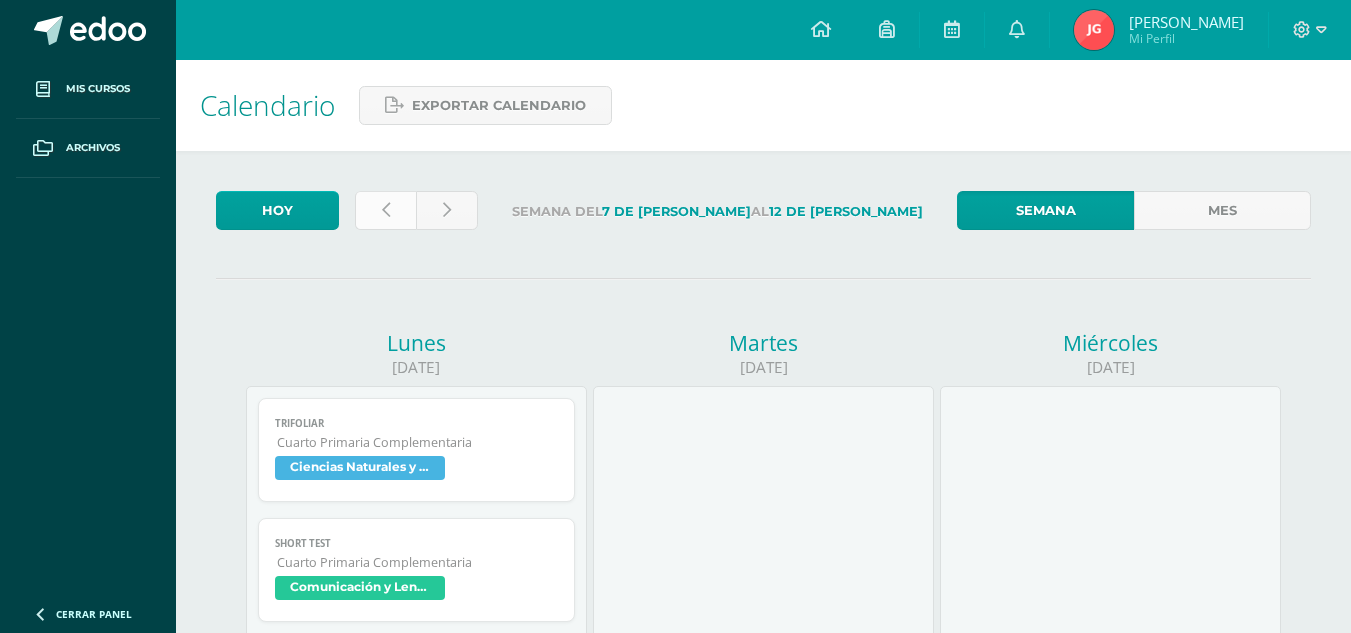 click at bounding box center [385, 210] 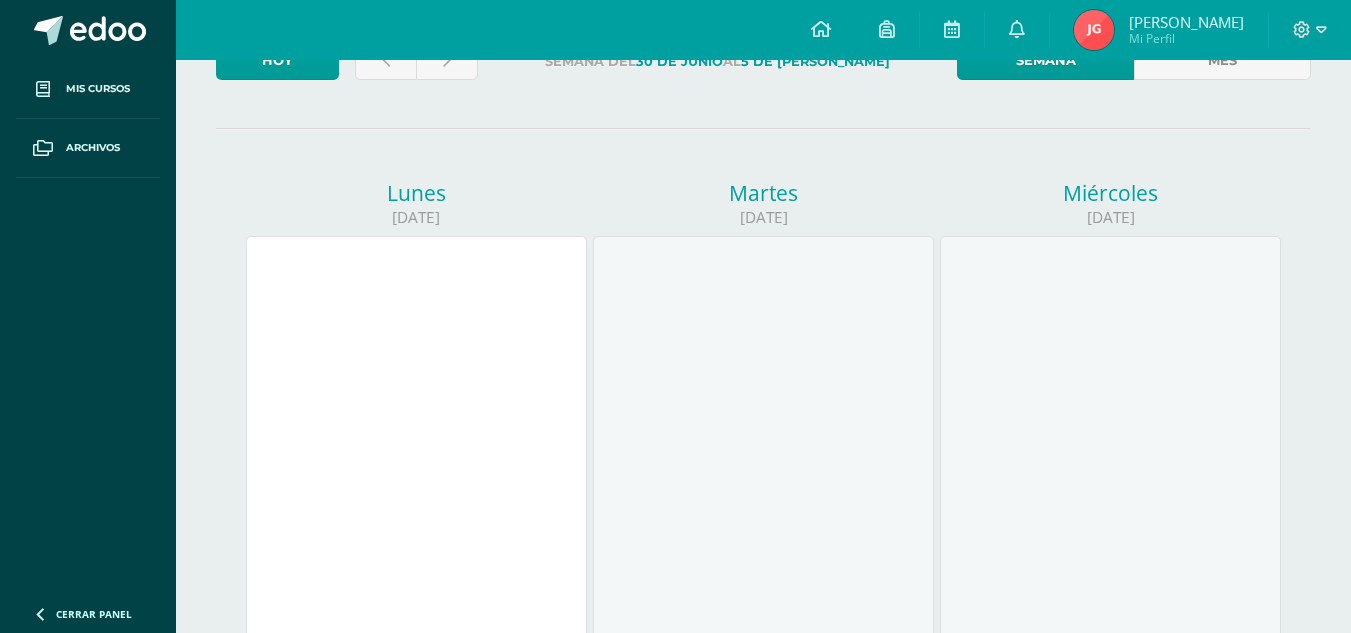 scroll, scrollTop: 0, scrollLeft: 0, axis: both 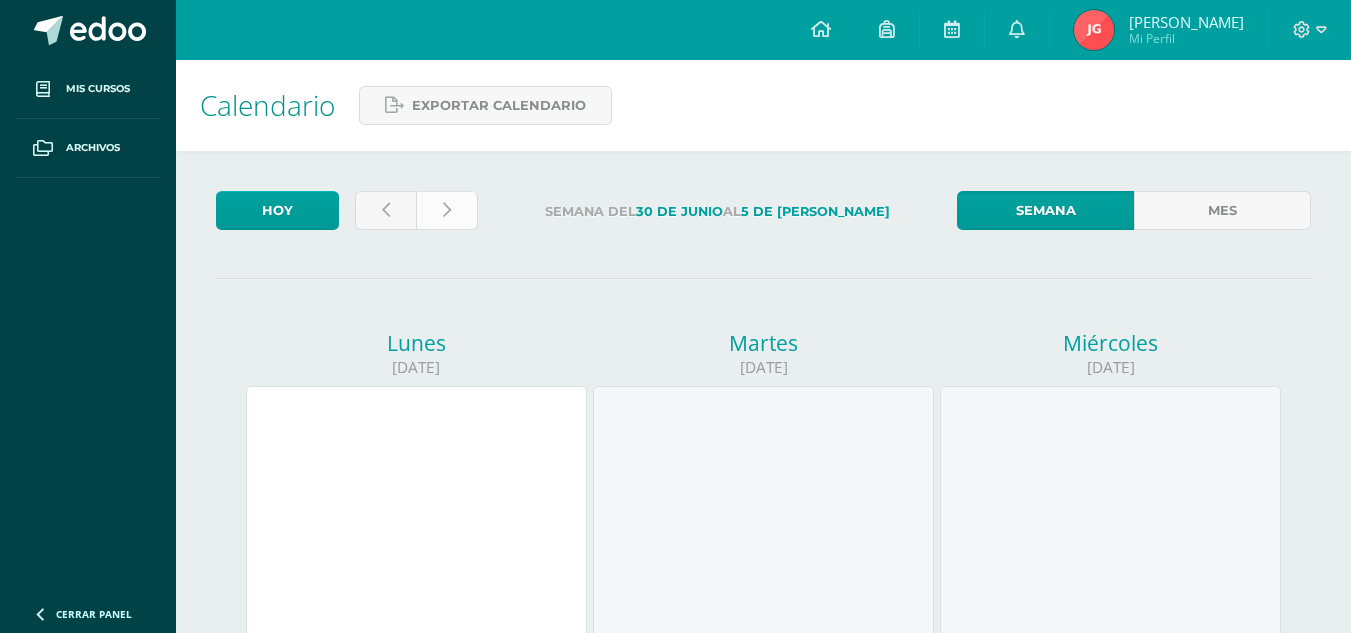 click at bounding box center (446, 210) 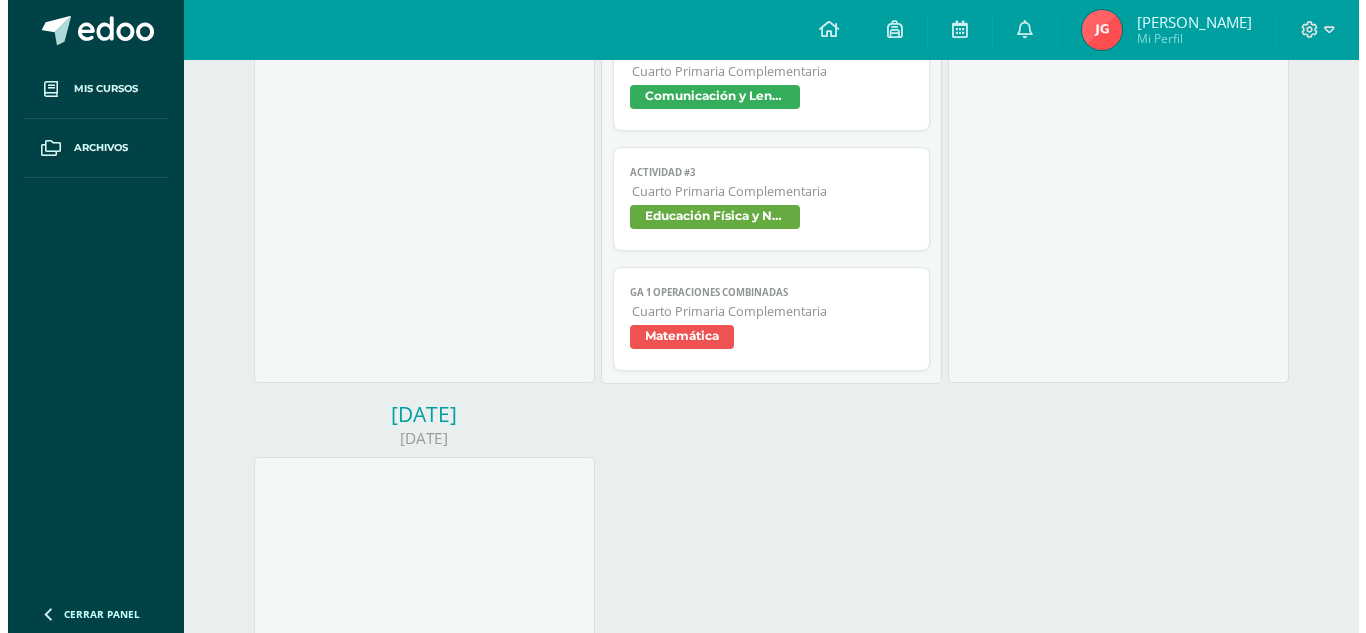 scroll, scrollTop: 1300, scrollLeft: 0, axis: vertical 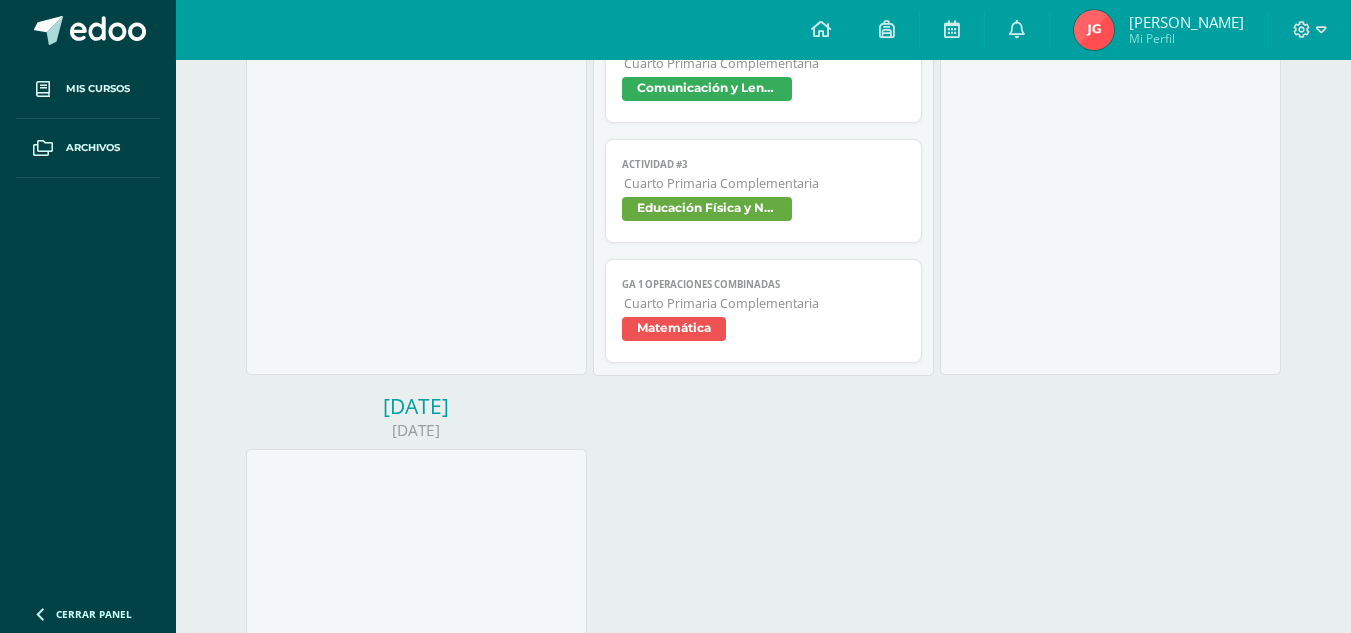 click on "Matemática" at bounding box center (674, 329) 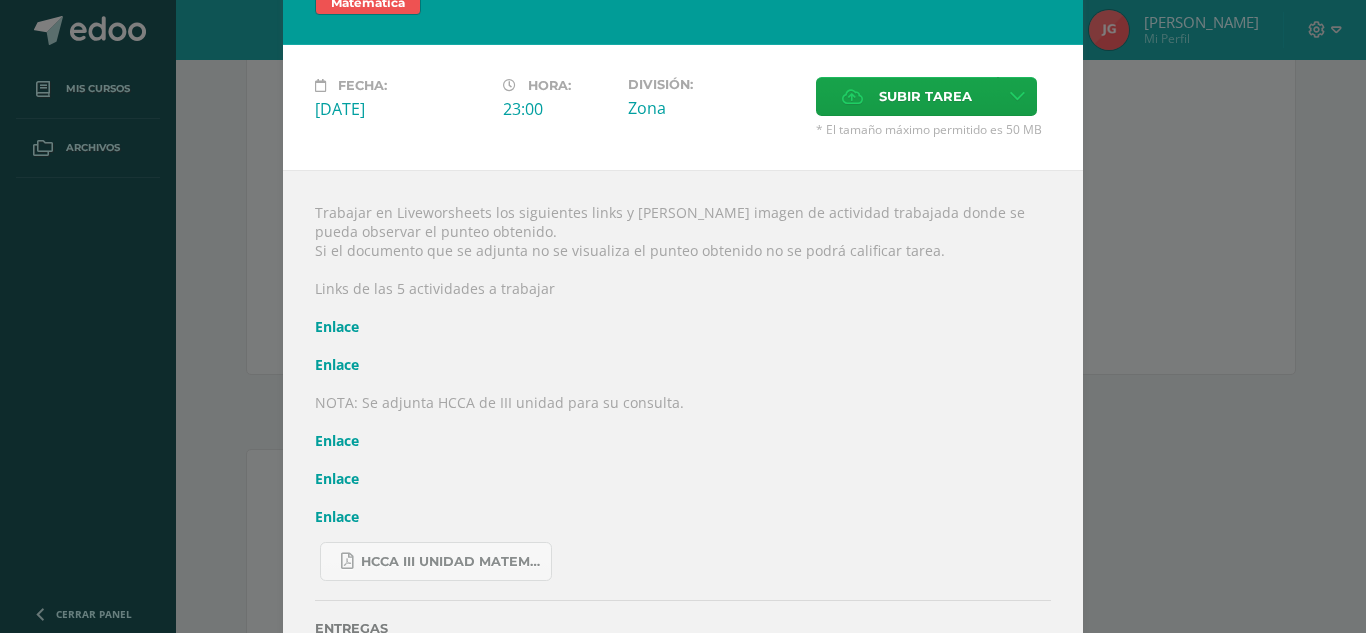 scroll, scrollTop: 100, scrollLeft: 0, axis: vertical 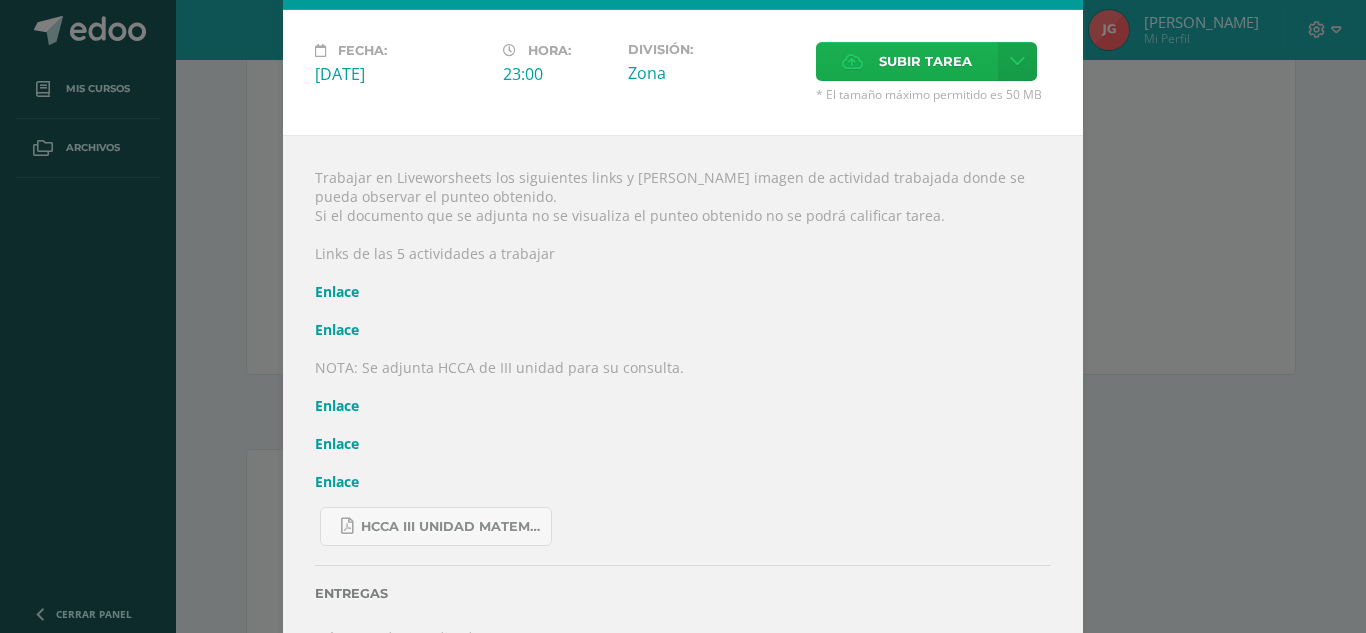 click on "Subir tarea" at bounding box center (925, 61) 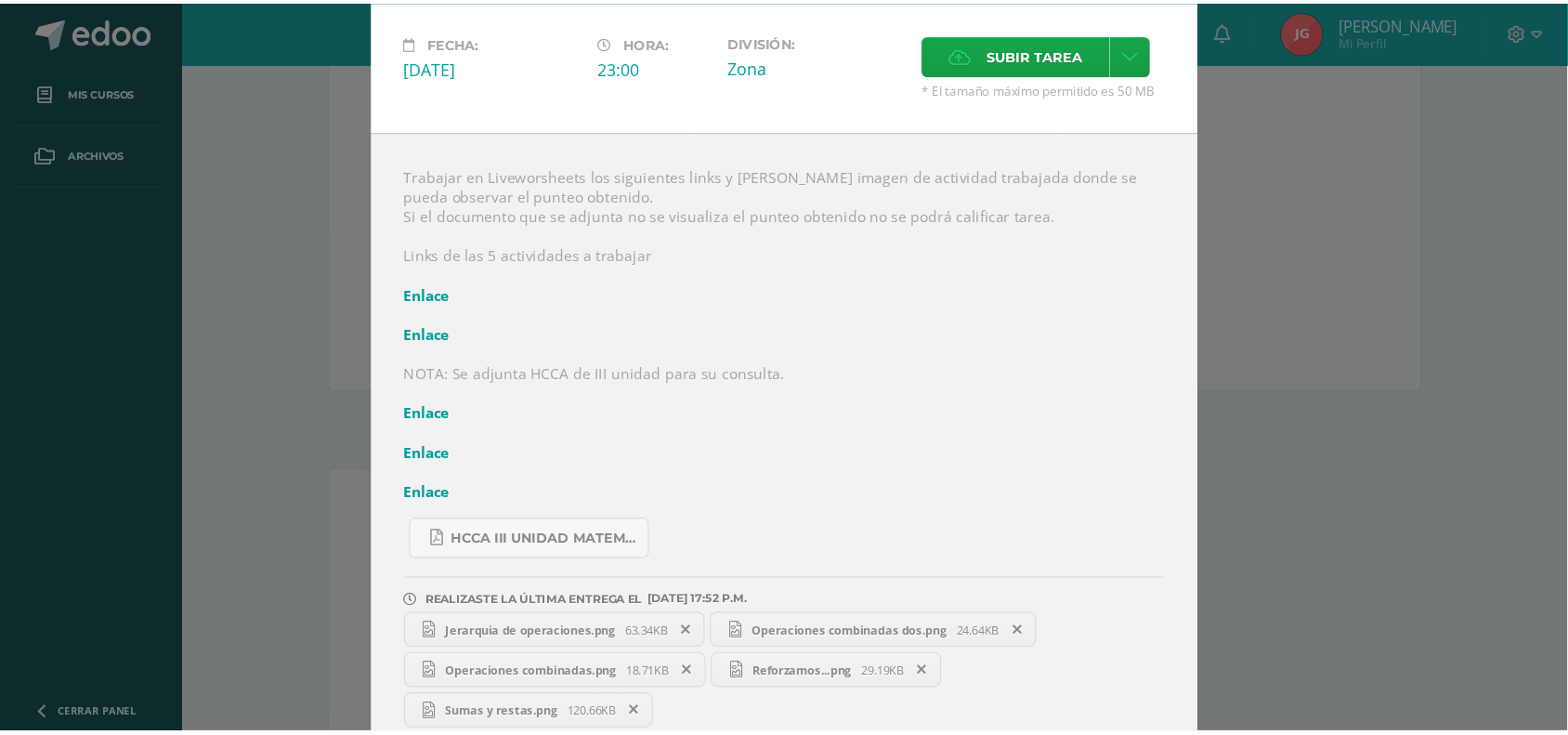 scroll, scrollTop: 46, scrollLeft: 0, axis: vertical 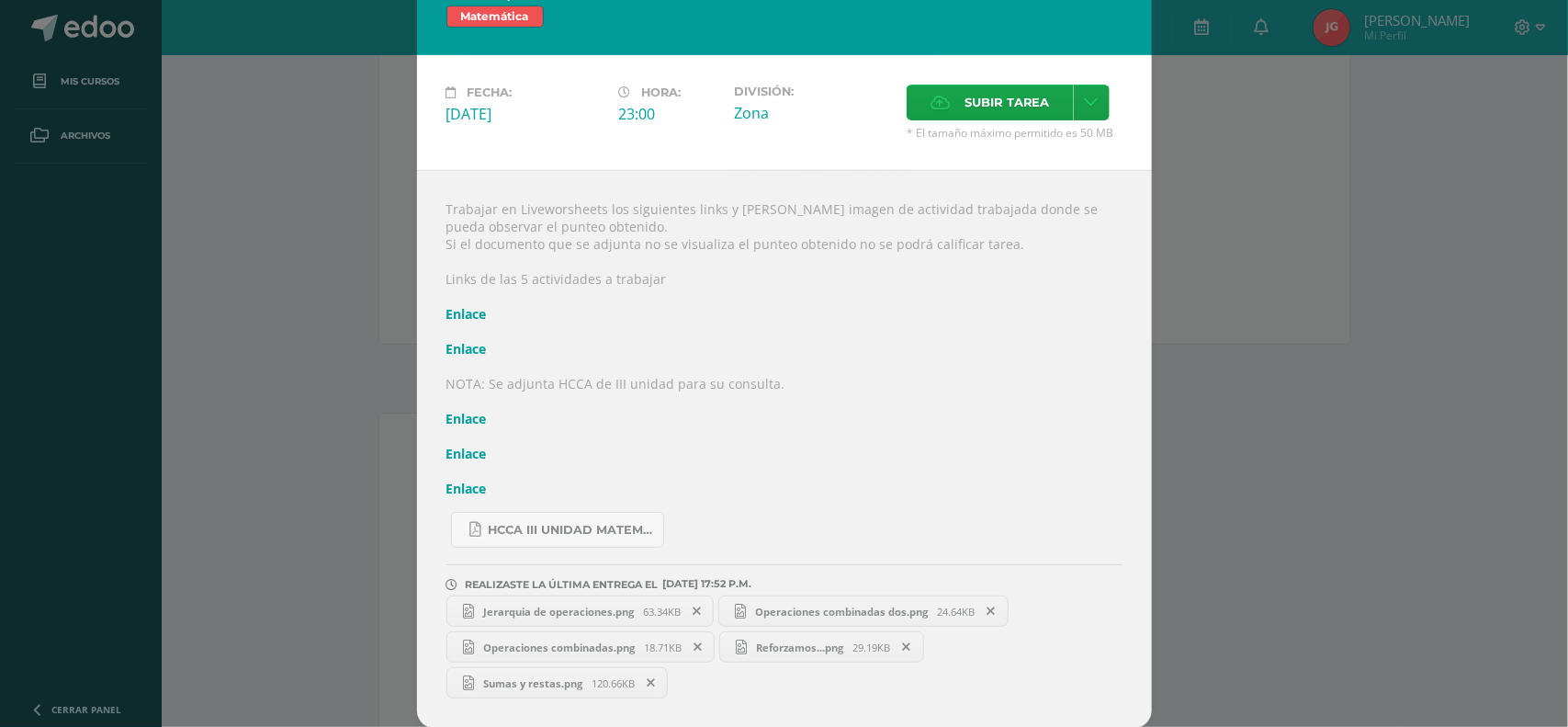 click on "GA 1 Operaciones Combinadas
Matemática
Fecha:
[DATE][PERSON_NAME]:
23:00
División:
Zona
Cancelar" at bounding box center [784, 341] 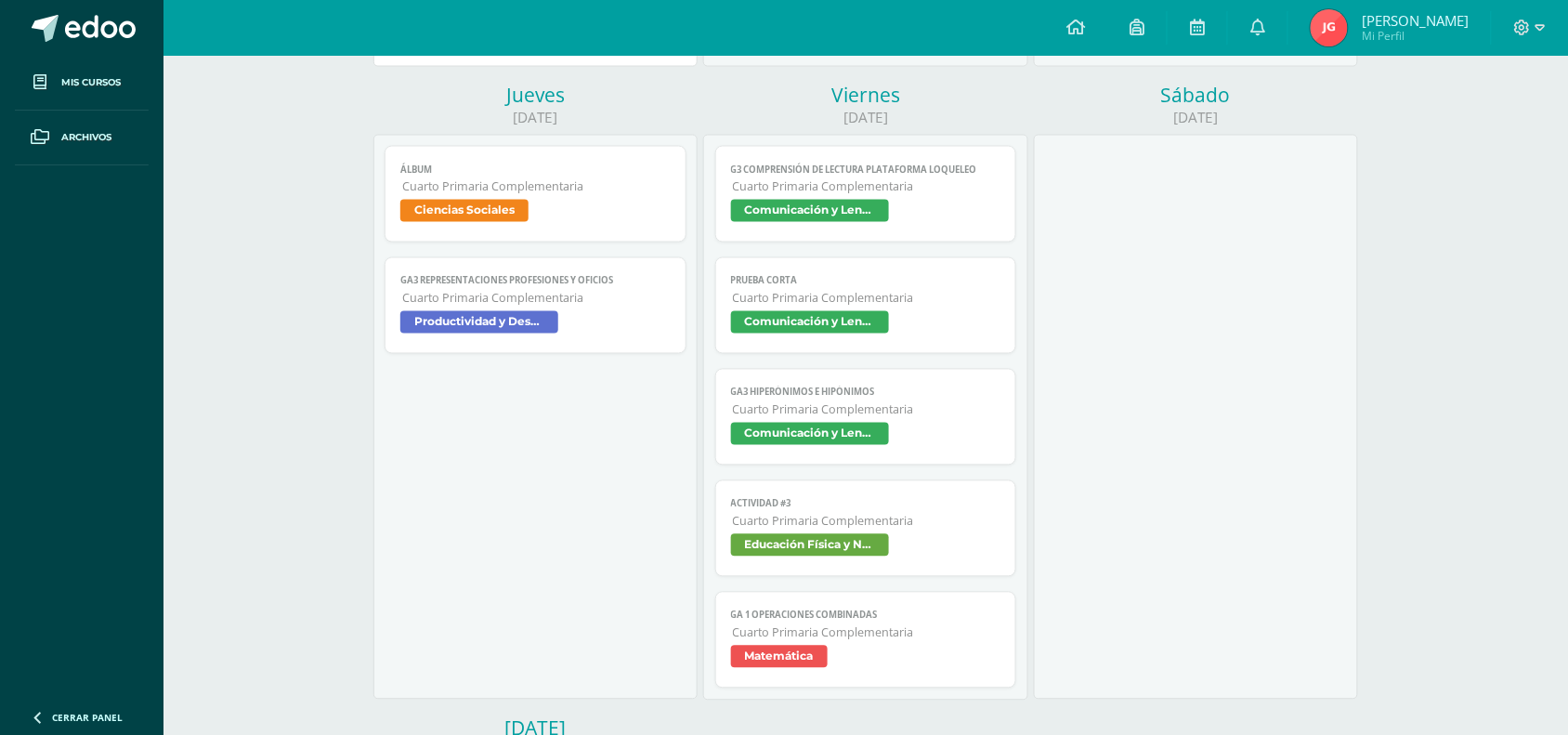 scroll, scrollTop: 743, scrollLeft: 0, axis: vertical 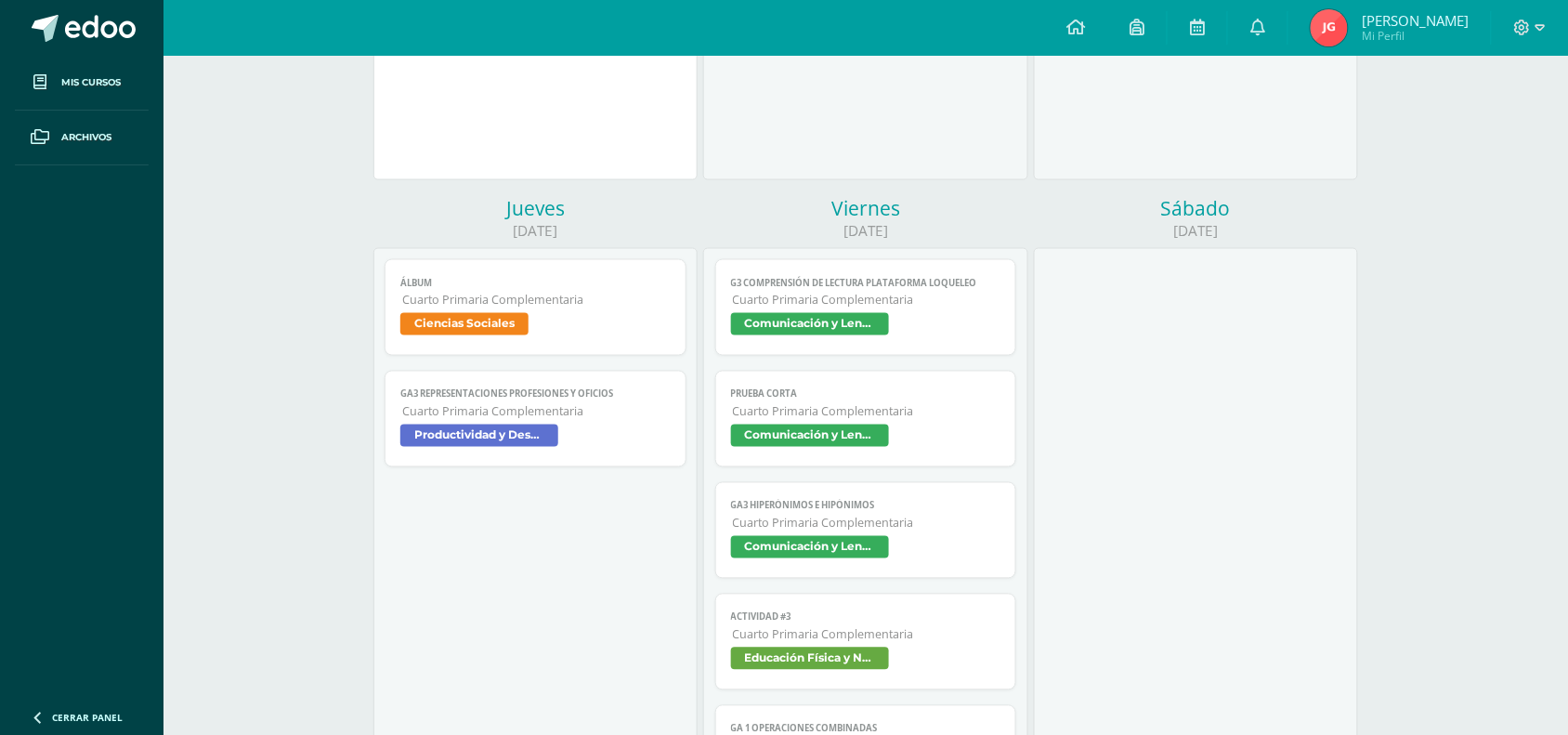 click on "Comunicación y Lenguaje L.1" at bounding box center (810, 324) 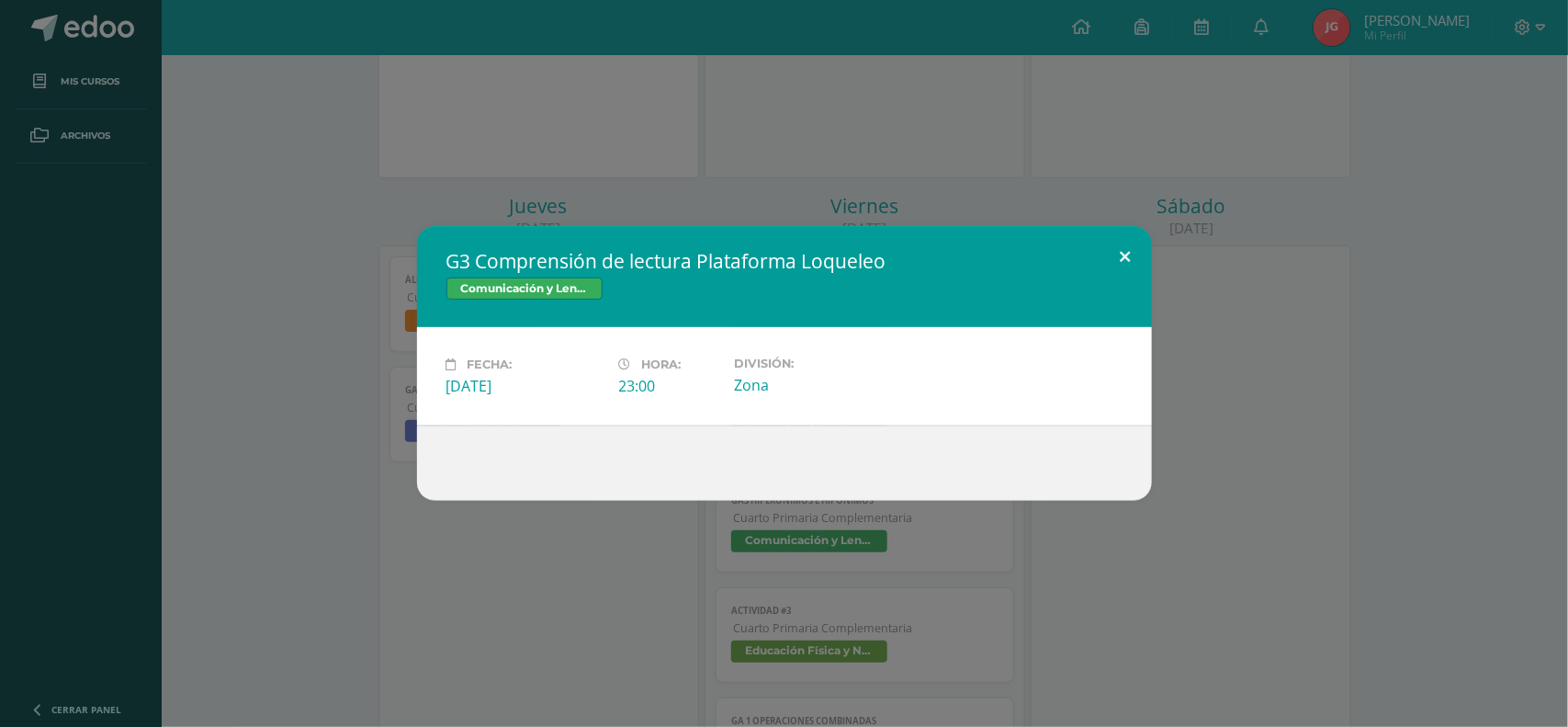 click at bounding box center (1125, 257) 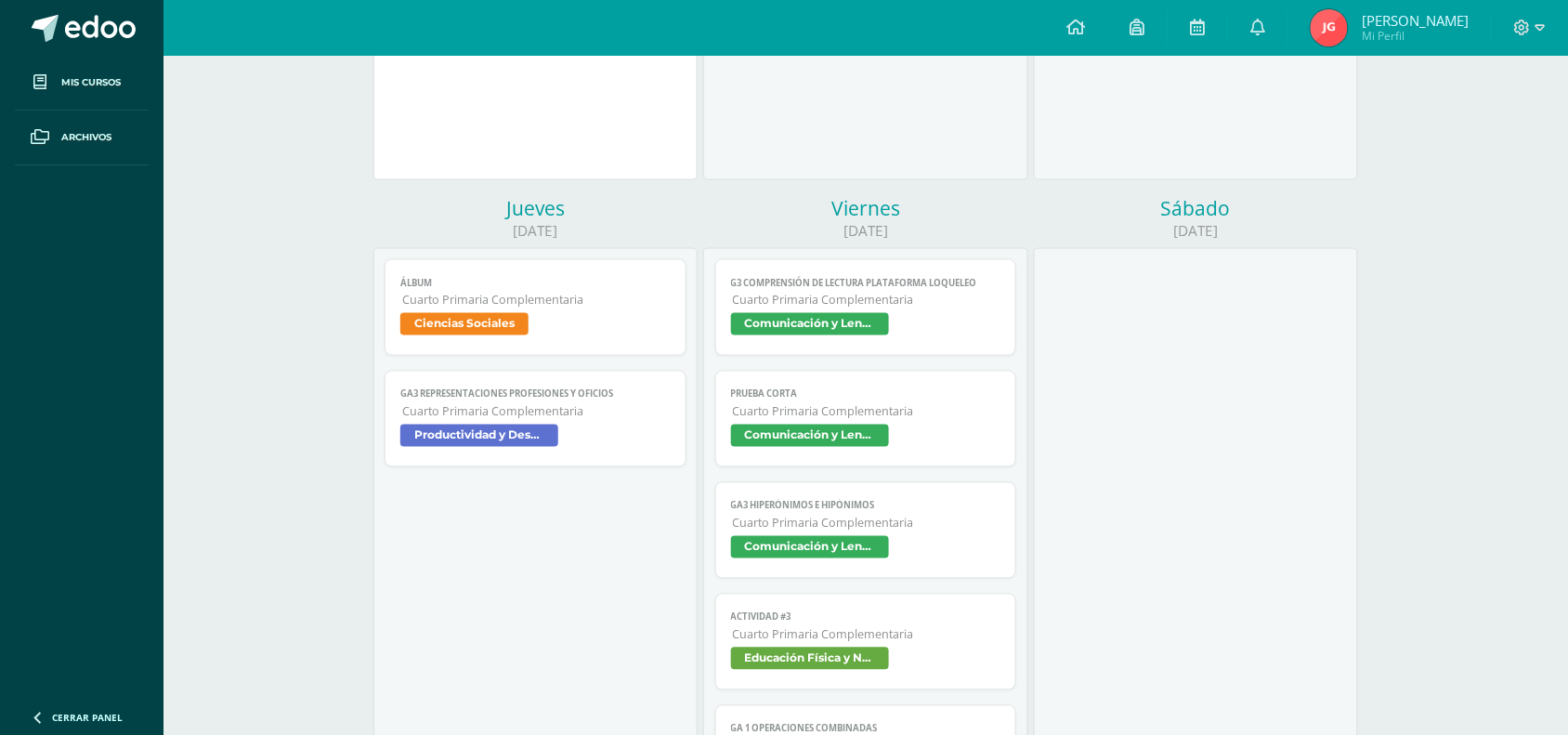click on "Comunicación y Lenguaje L.1" at bounding box center (810, 547) 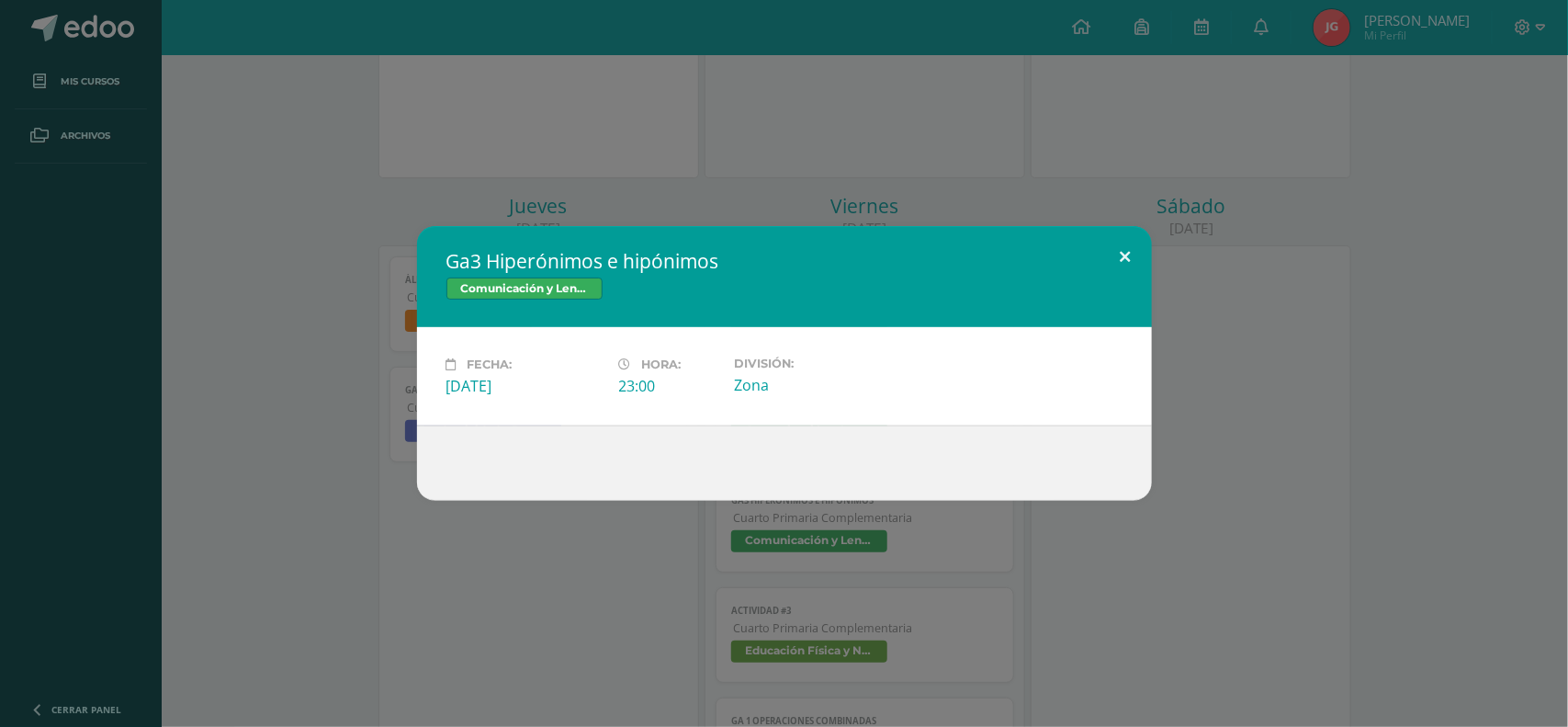 click at bounding box center (1125, 257) 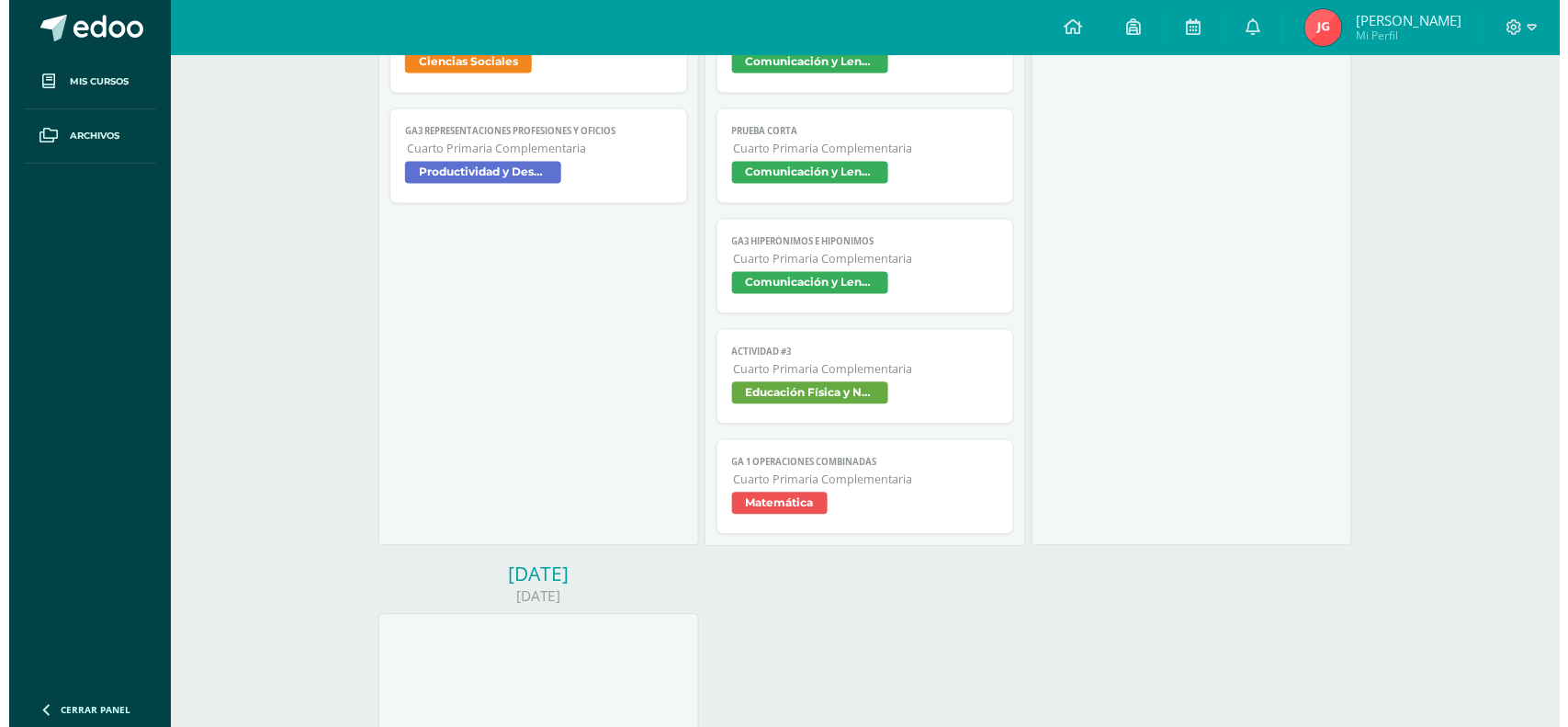 scroll, scrollTop: 1080, scrollLeft: 0, axis: vertical 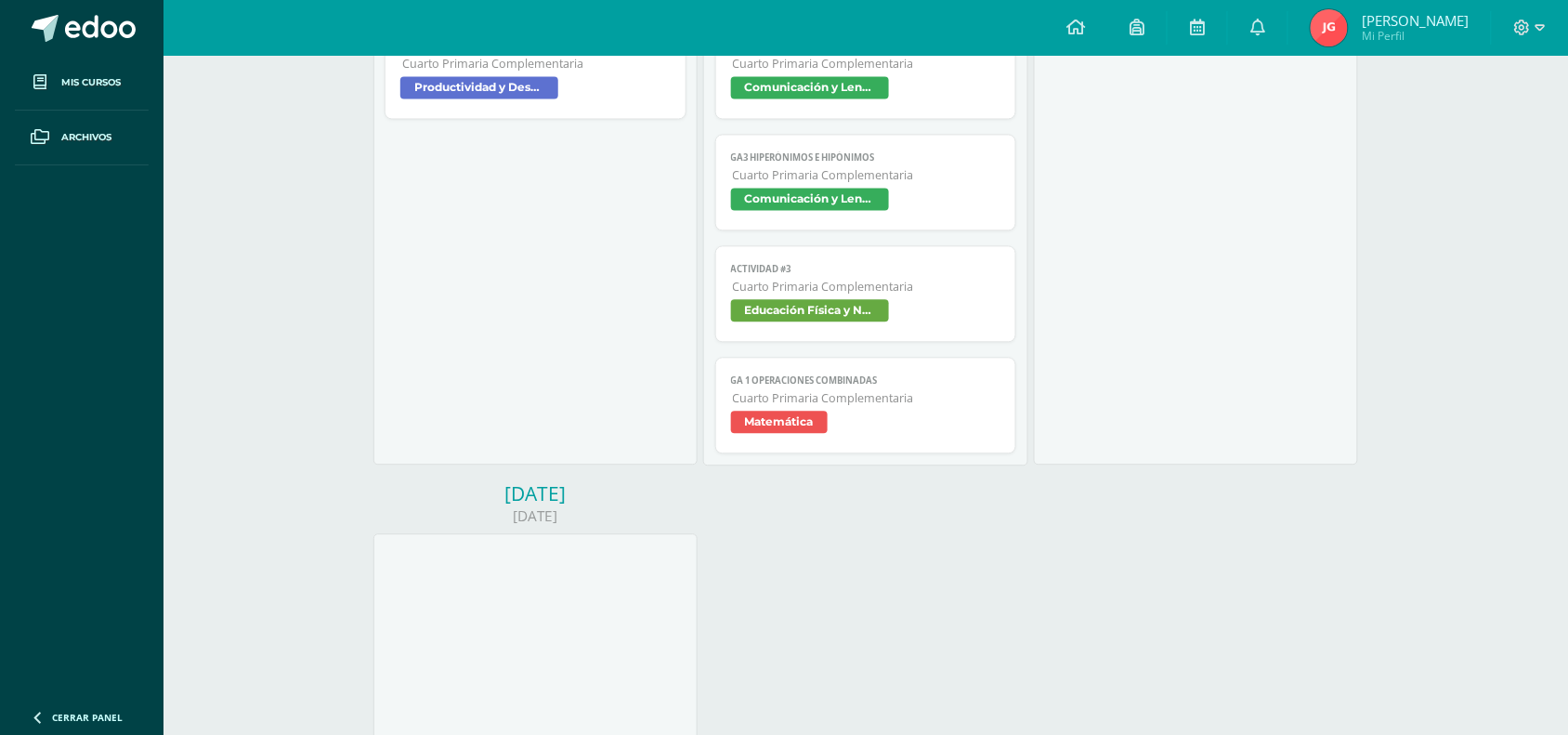 click on "Matemática" at bounding box center [779, 422] 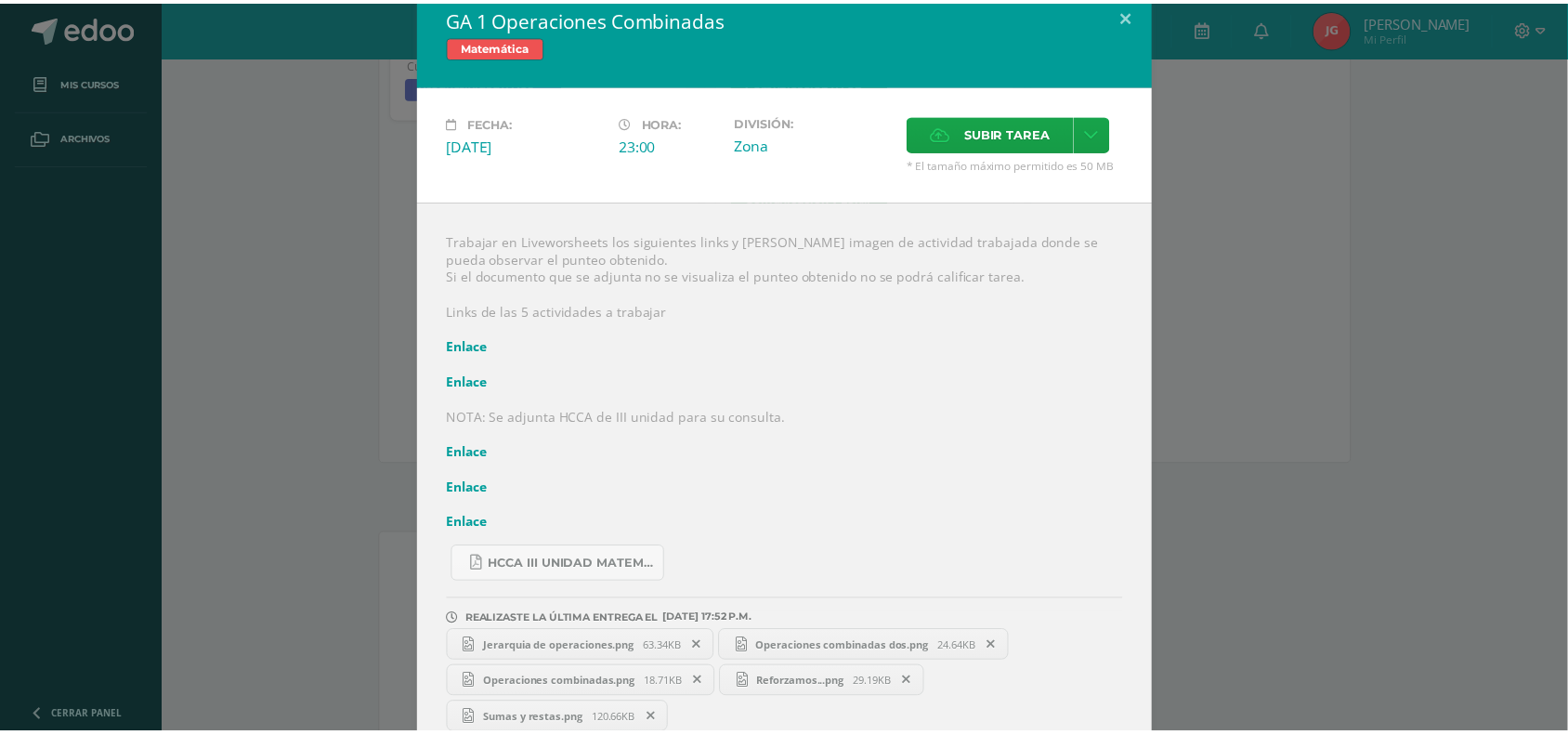 scroll, scrollTop: 46, scrollLeft: 0, axis: vertical 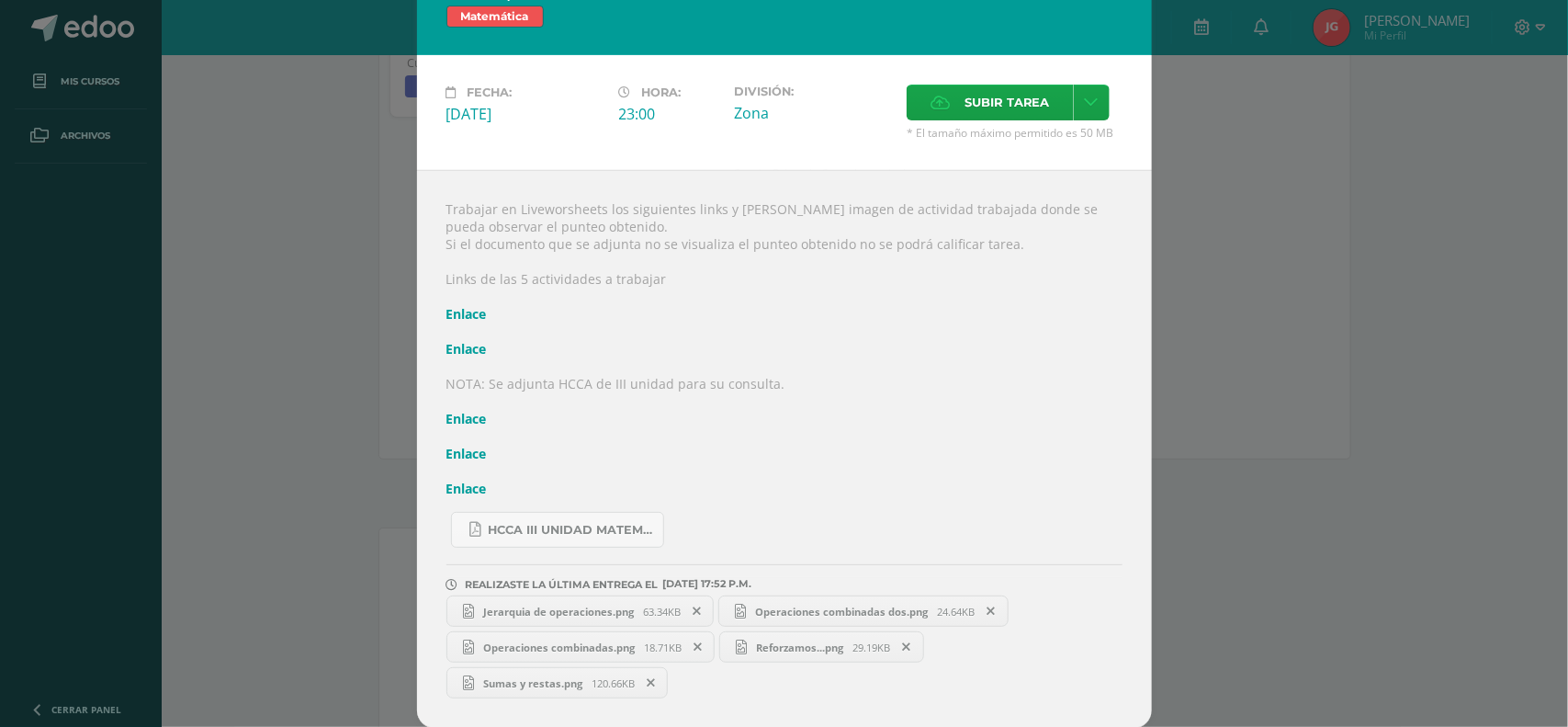 click on "GA 1 Operaciones Combinadas
Matemática
Fecha:
[DATE][PERSON_NAME]:
23:00
División:
Zona
Cancelar" at bounding box center (784, 341) 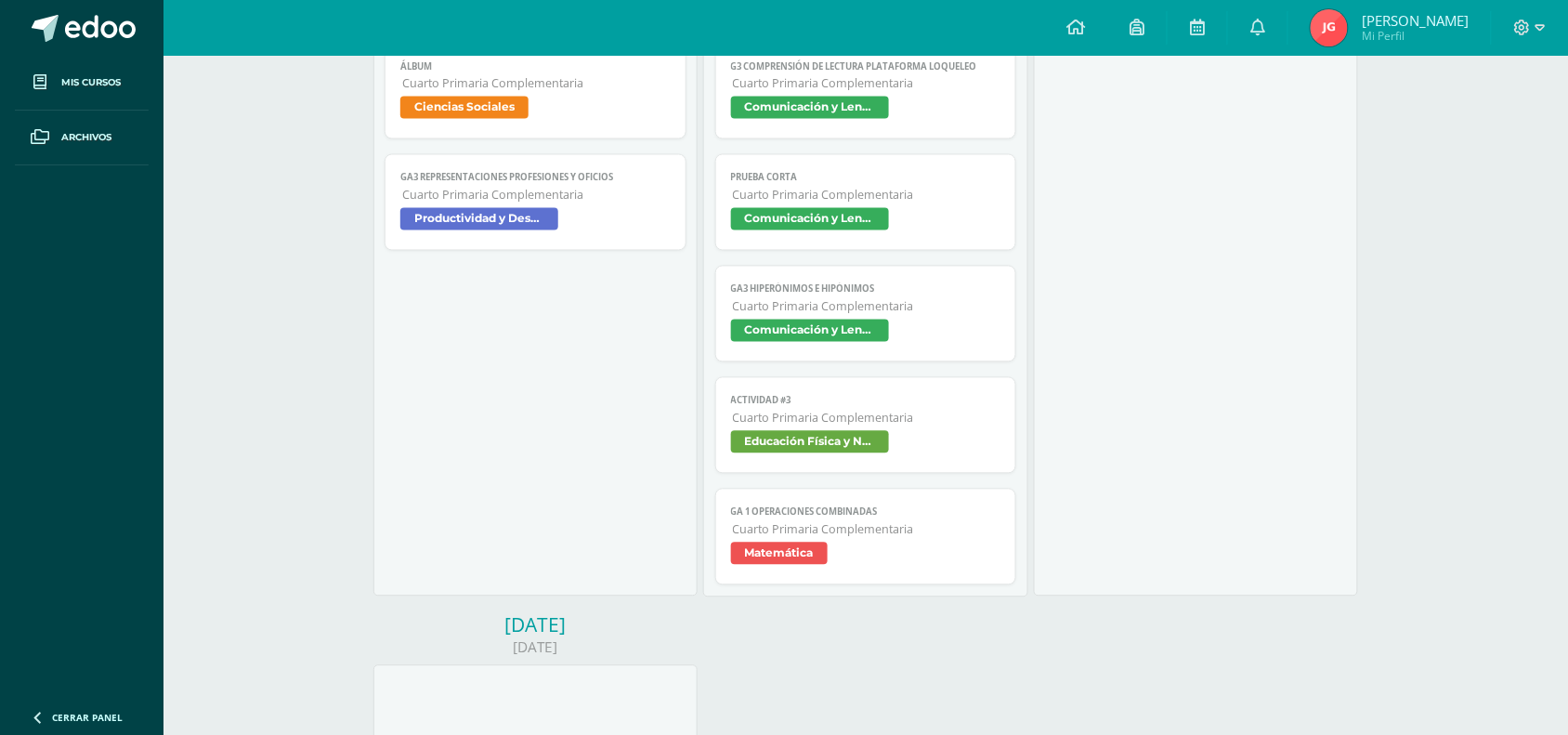 scroll, scrollTop: 627, scrollLeft: 0, axis: vertical 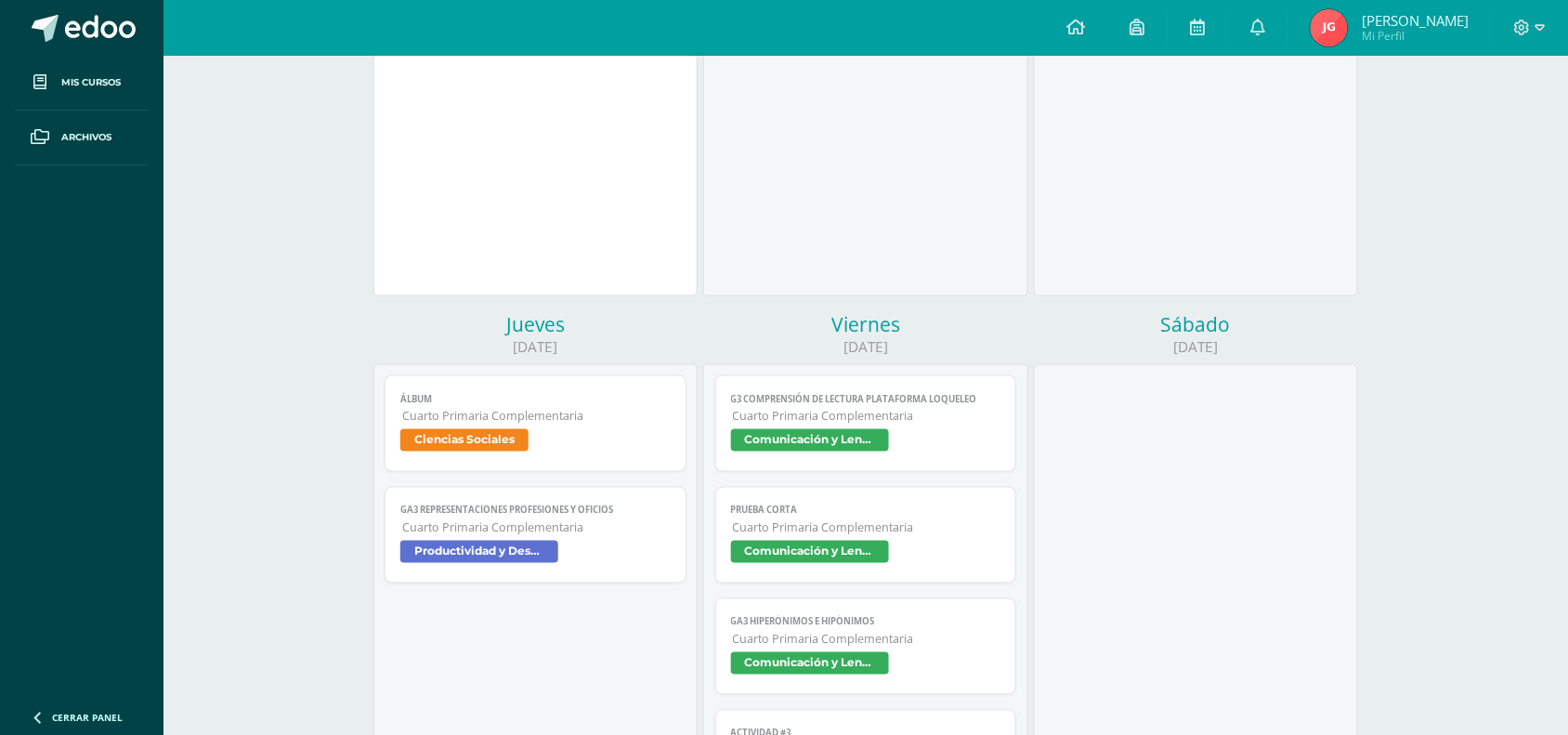 click on "Productividad y Desarrollo" at bounding box center [479, 552] 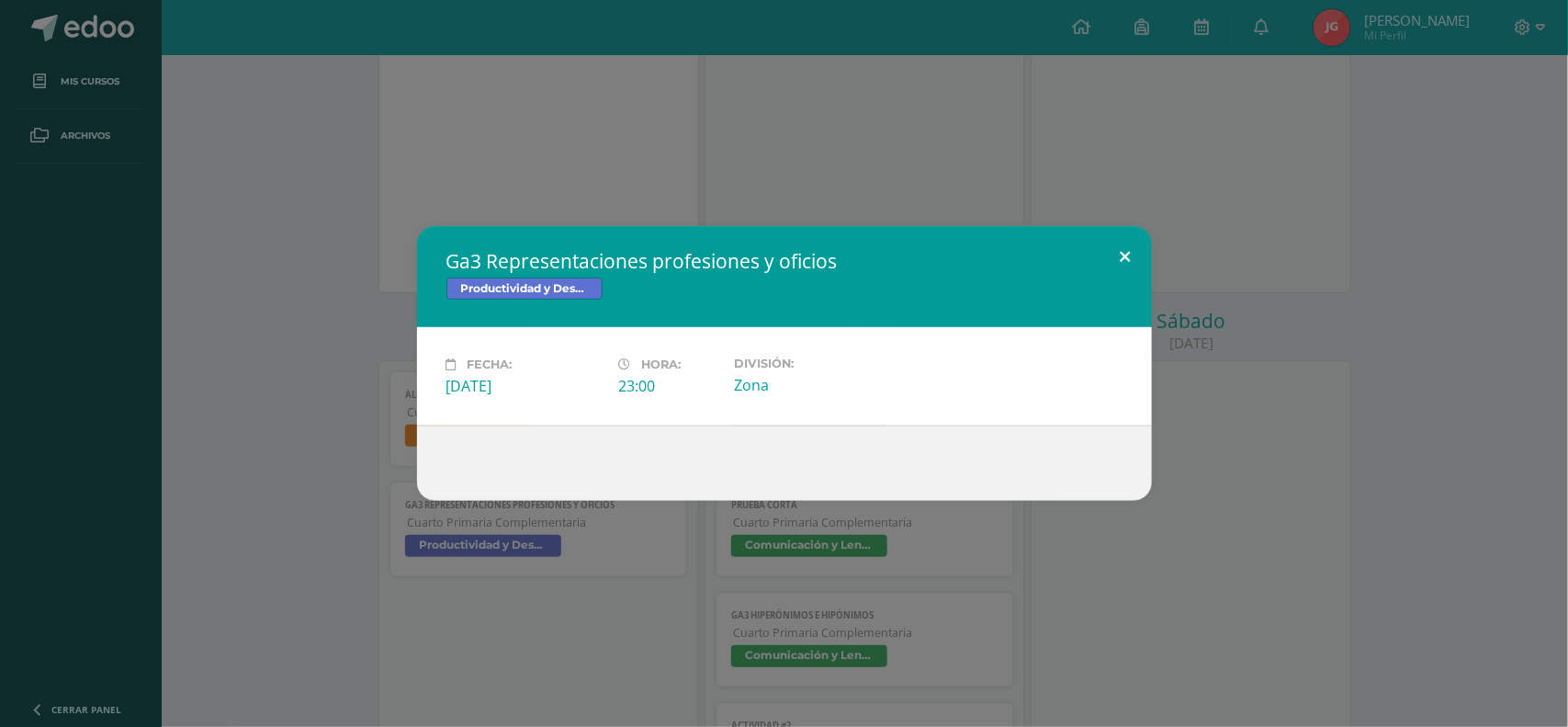 click at bounding box center (1125, 257) 